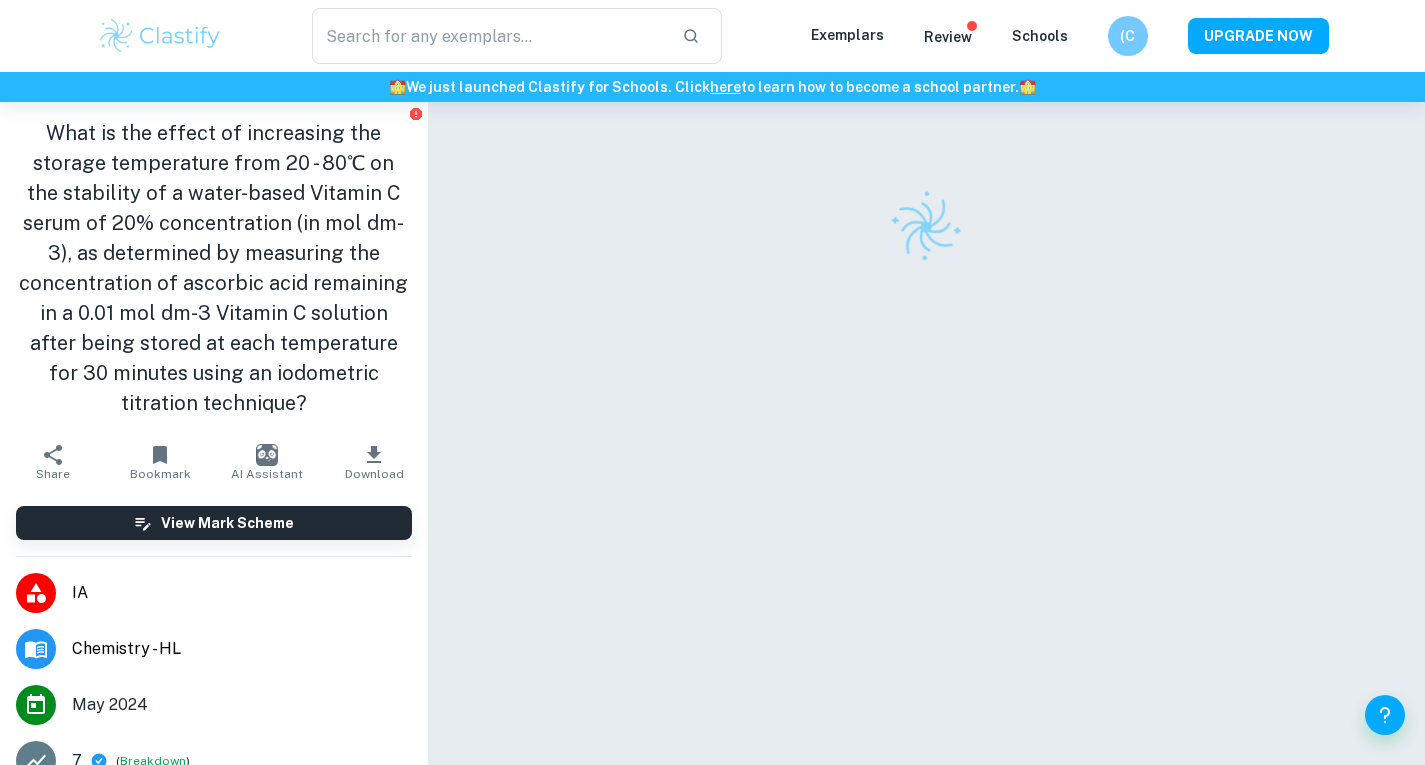 scroll, scrollTop: 0, scrollLeft: 0, axis: both 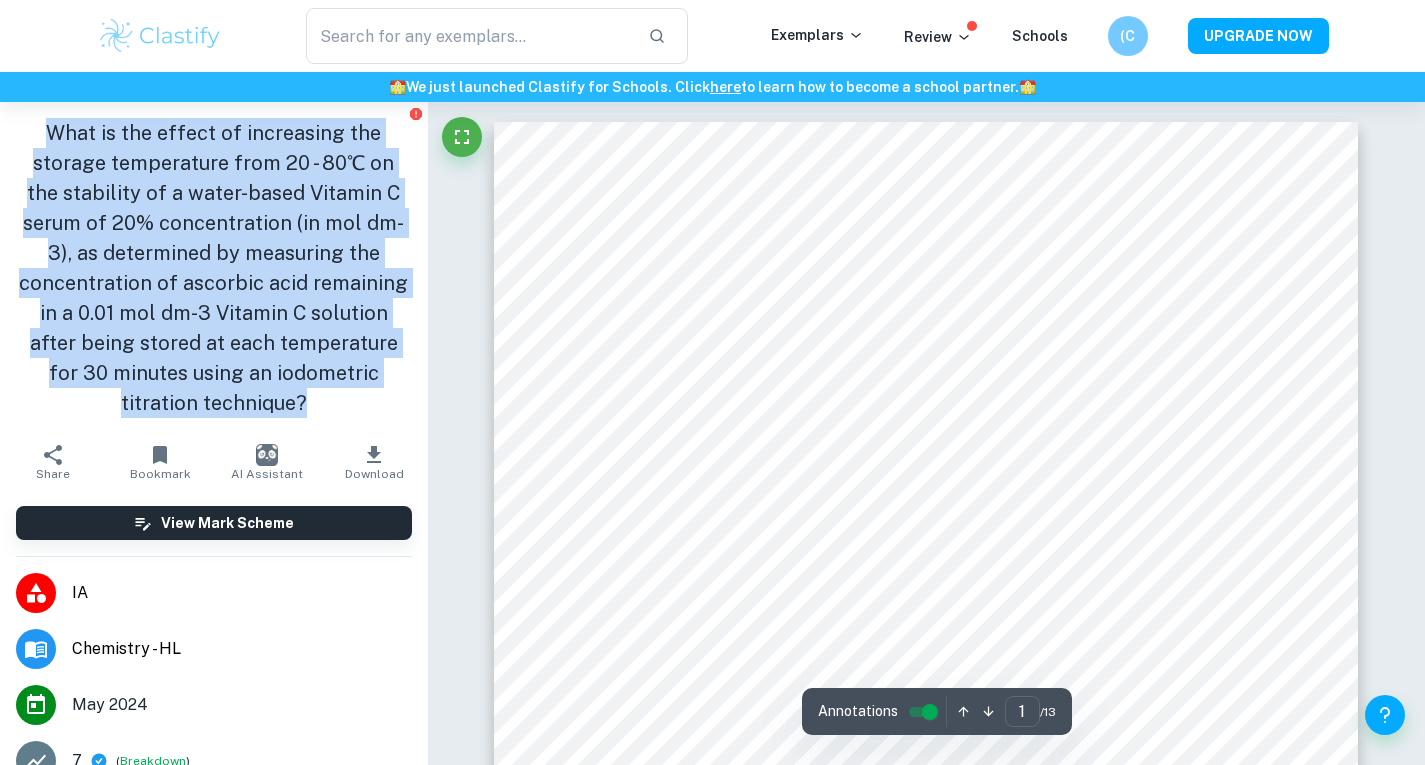 drag, startPoint x: 44, startPoint y: 129, endPoint x: 308, endPoint y: 409, distance: 384.83243 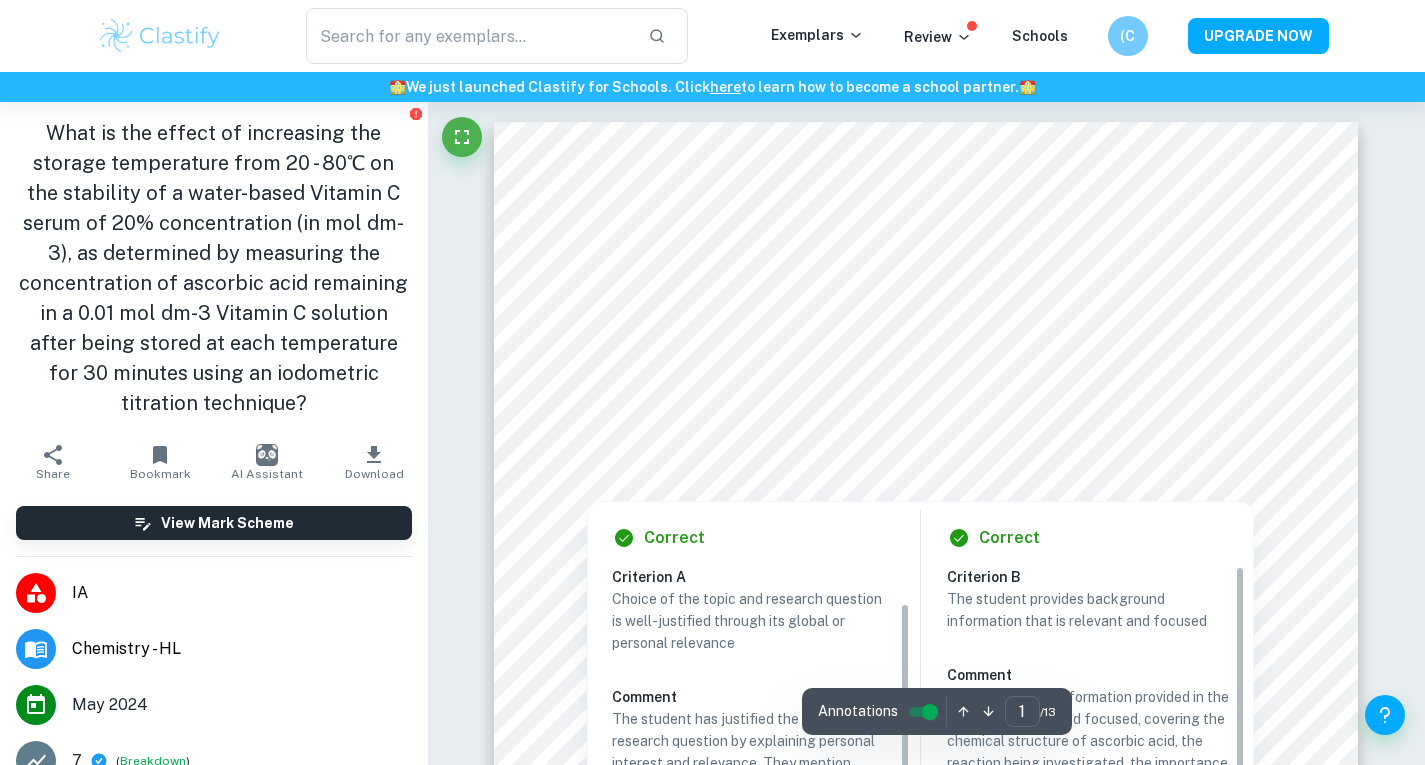 scroll, scrollTop: 41, scrollLeft: 0, axis: vertical 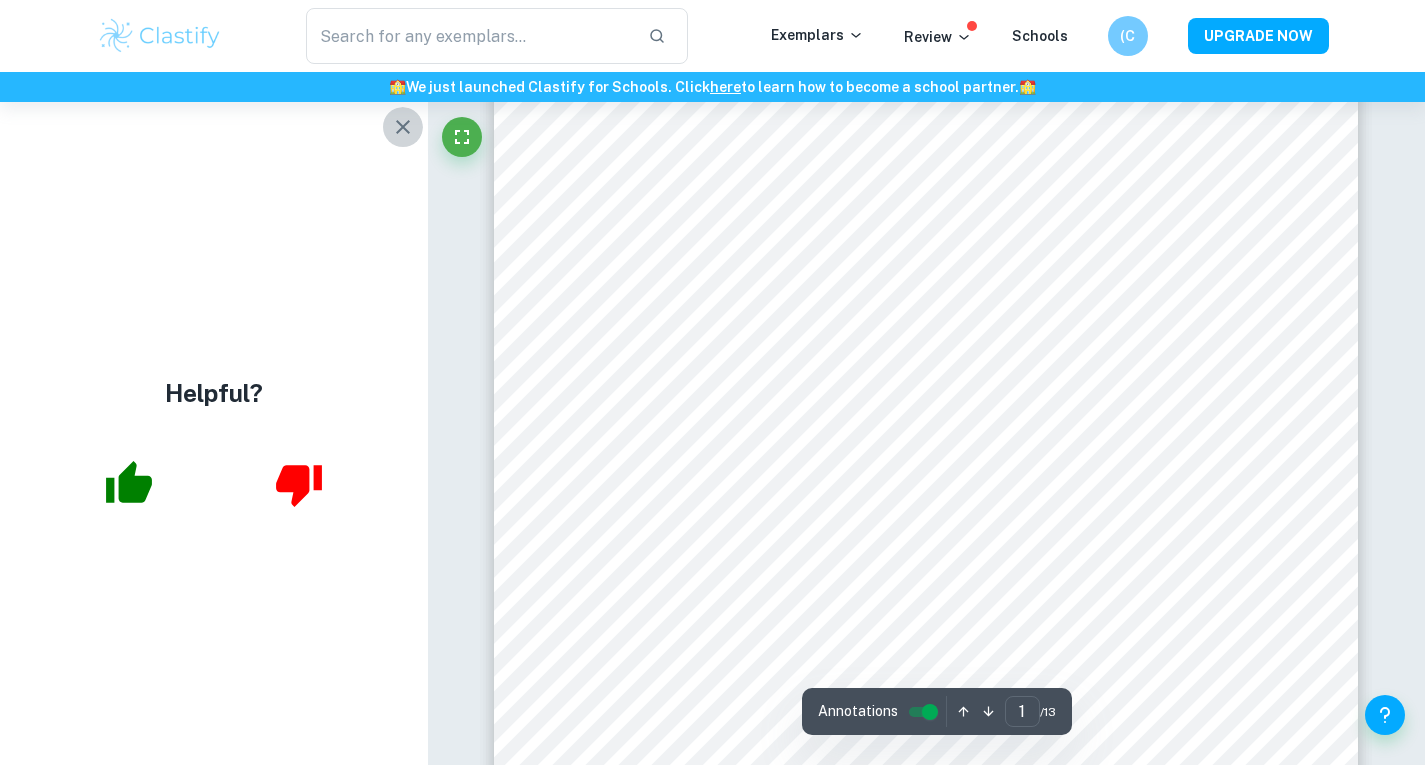 click at bounding box center (403, 127) 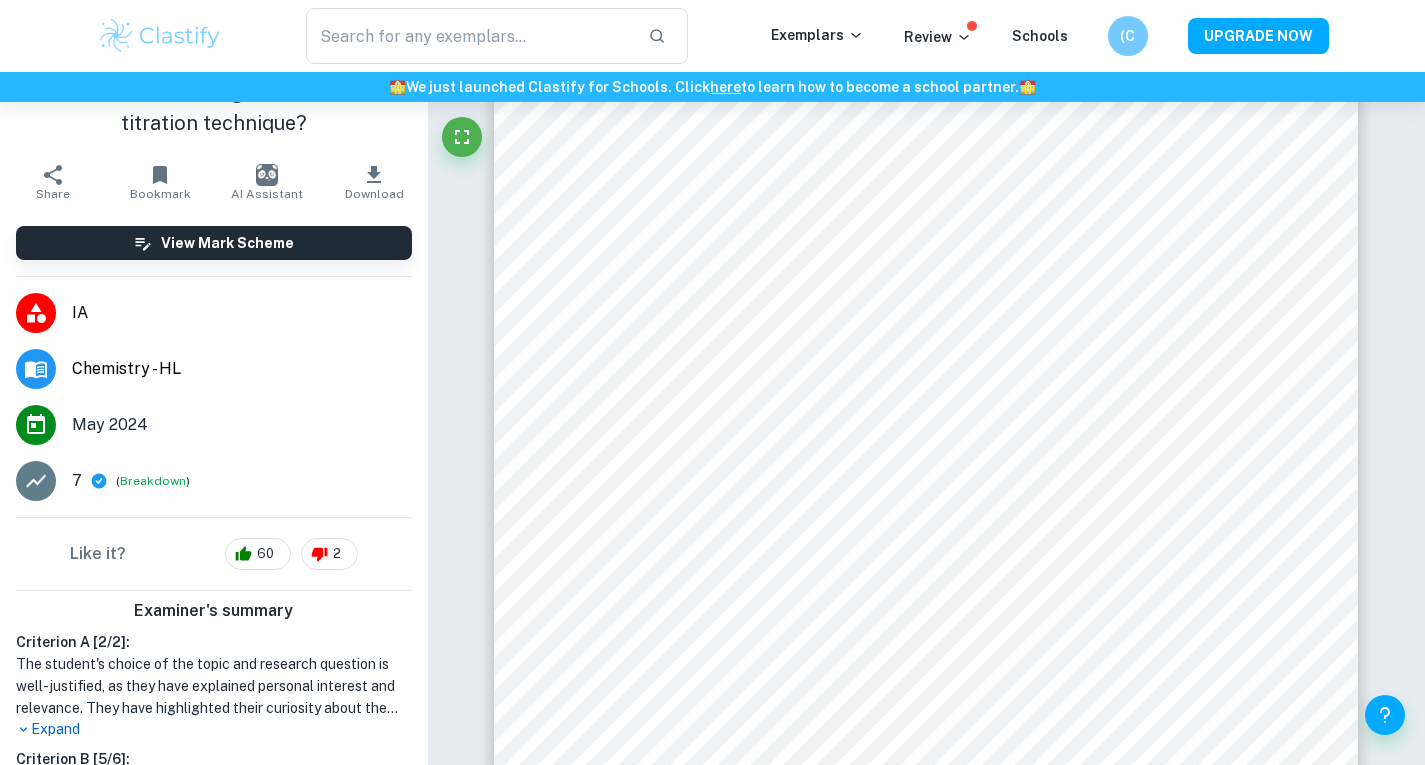 scroll, scrollTop: 0, scrollLeft: 0, axis: both 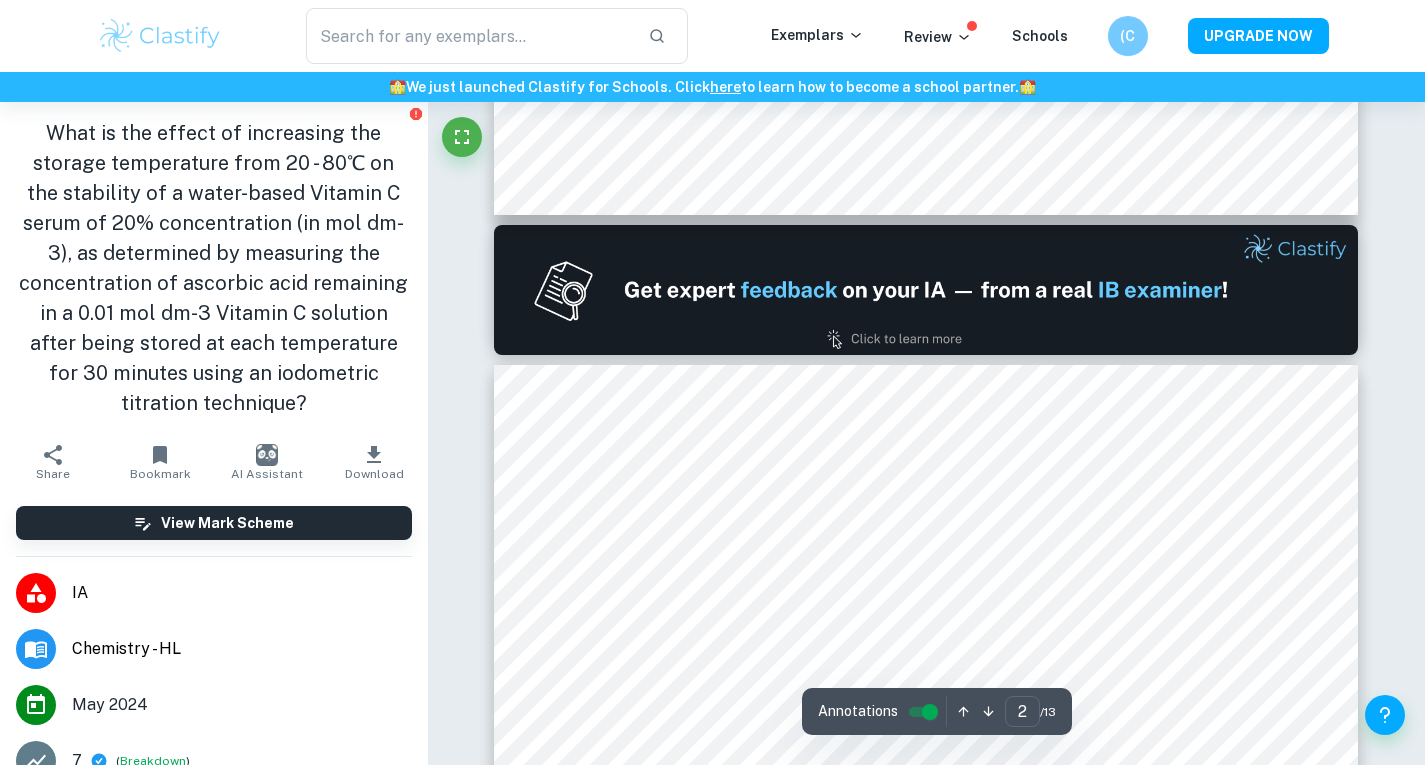 type on "1" 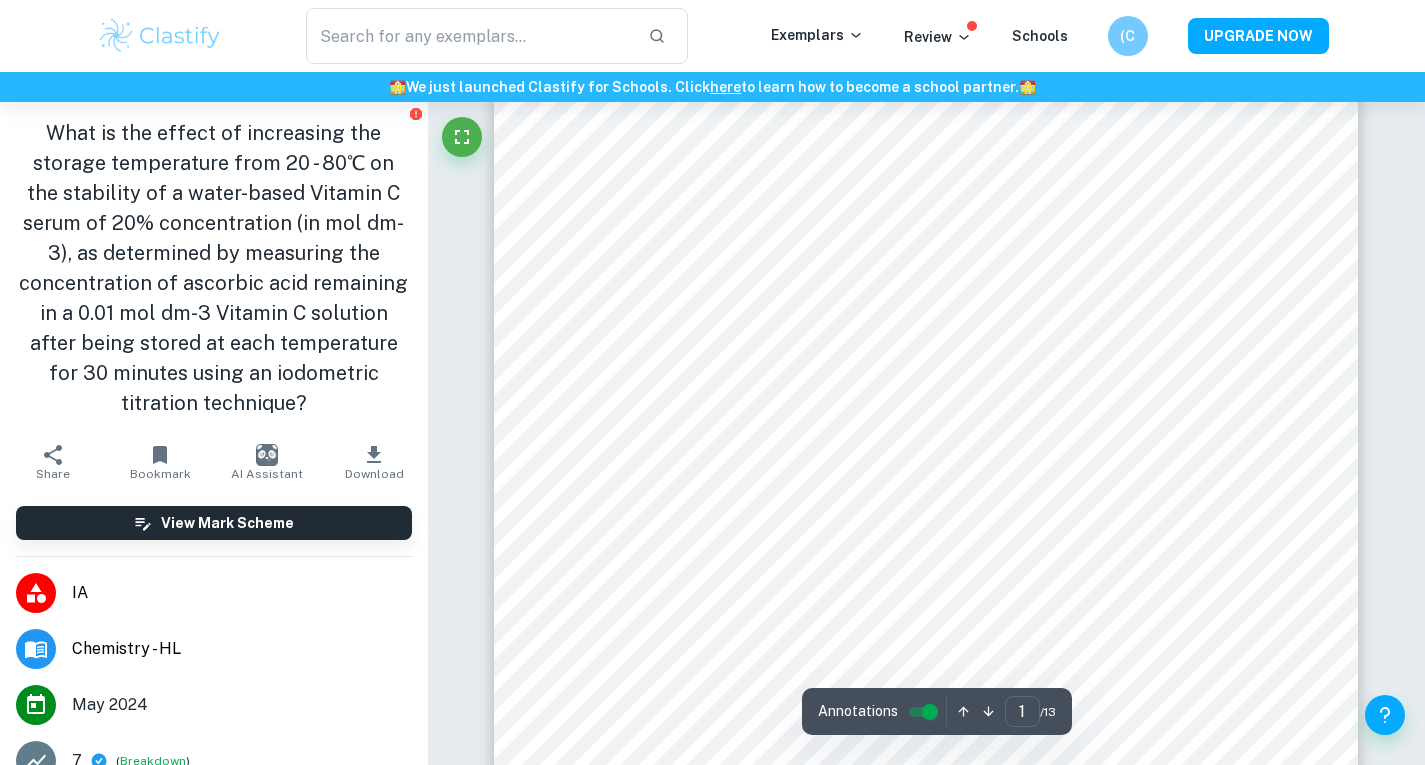 scroll, scrollTop: 0, scrollLeft: 0, axis: both 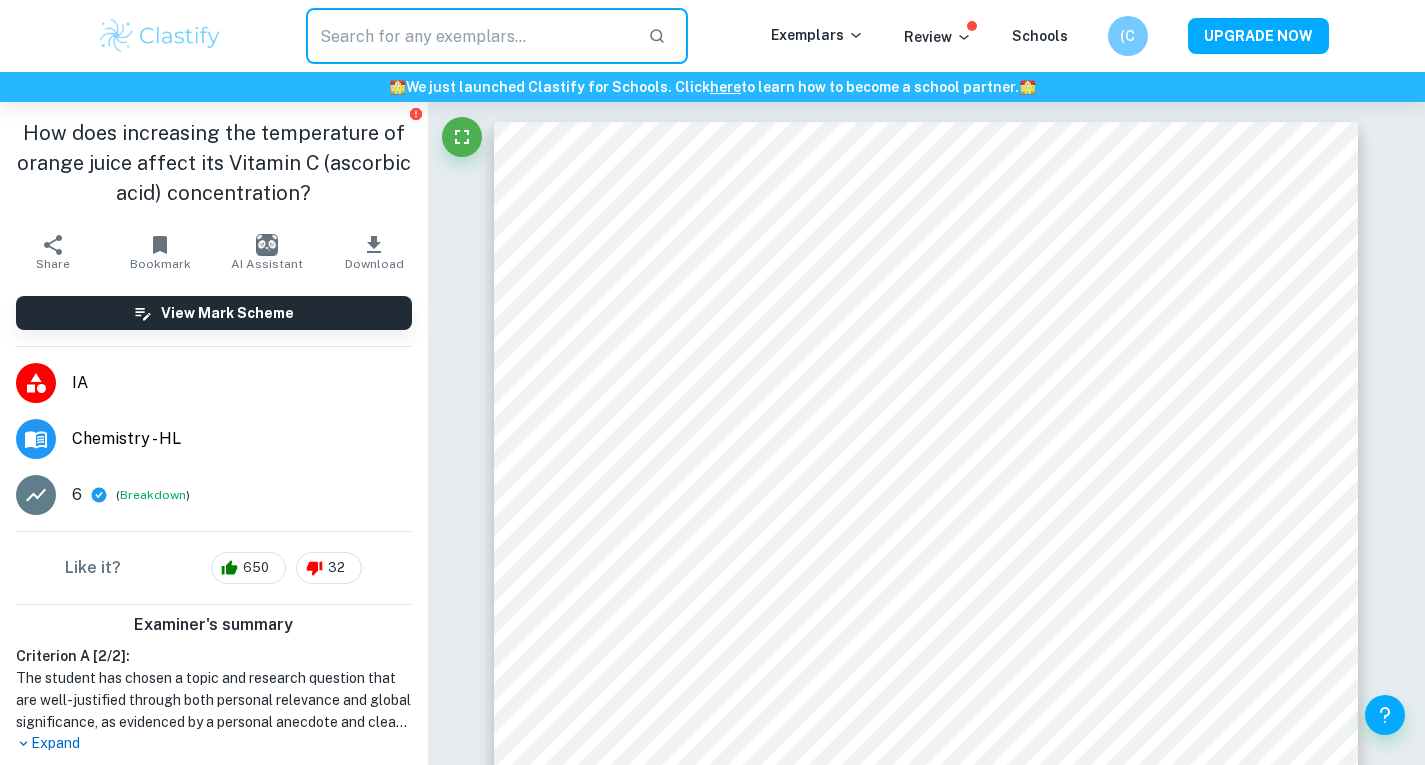 click at bounding box center [469, 36] 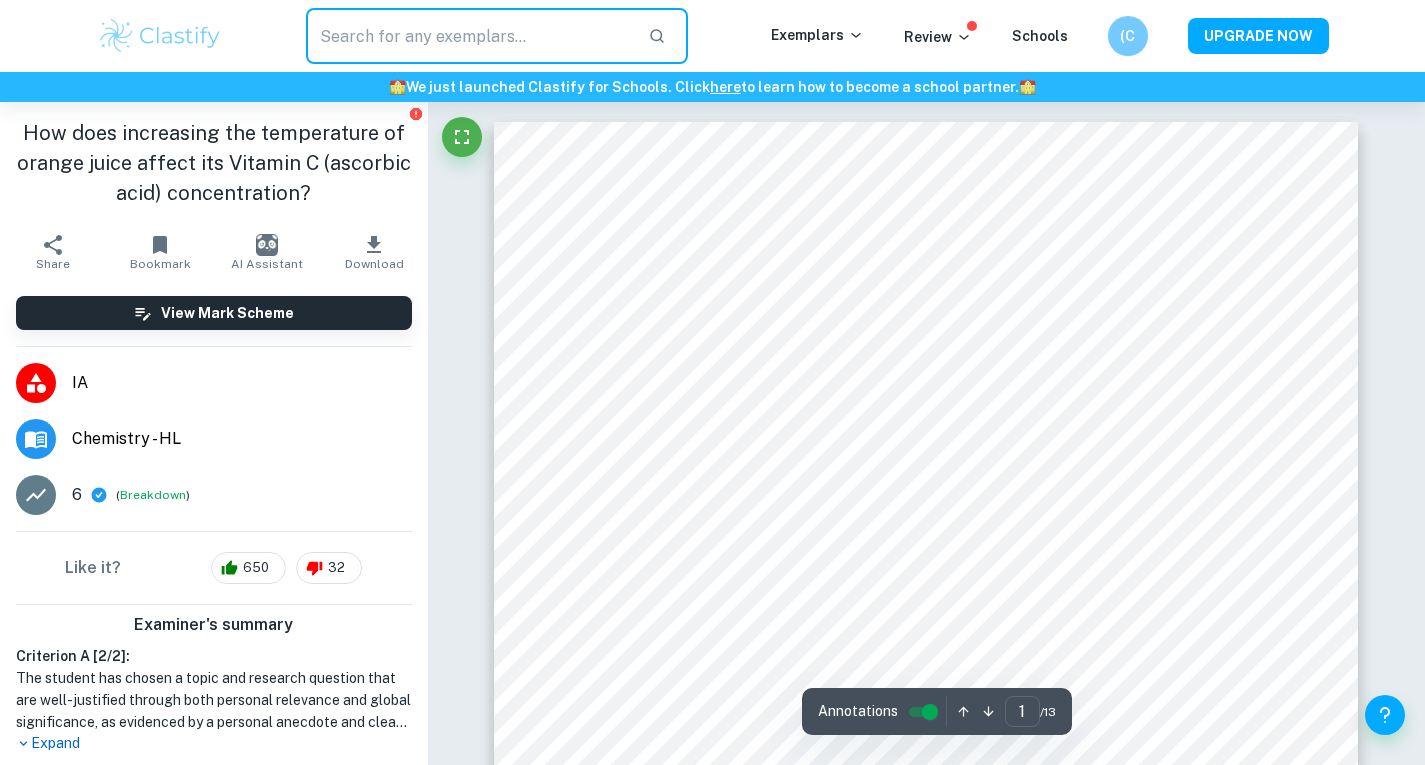 type on "chem" 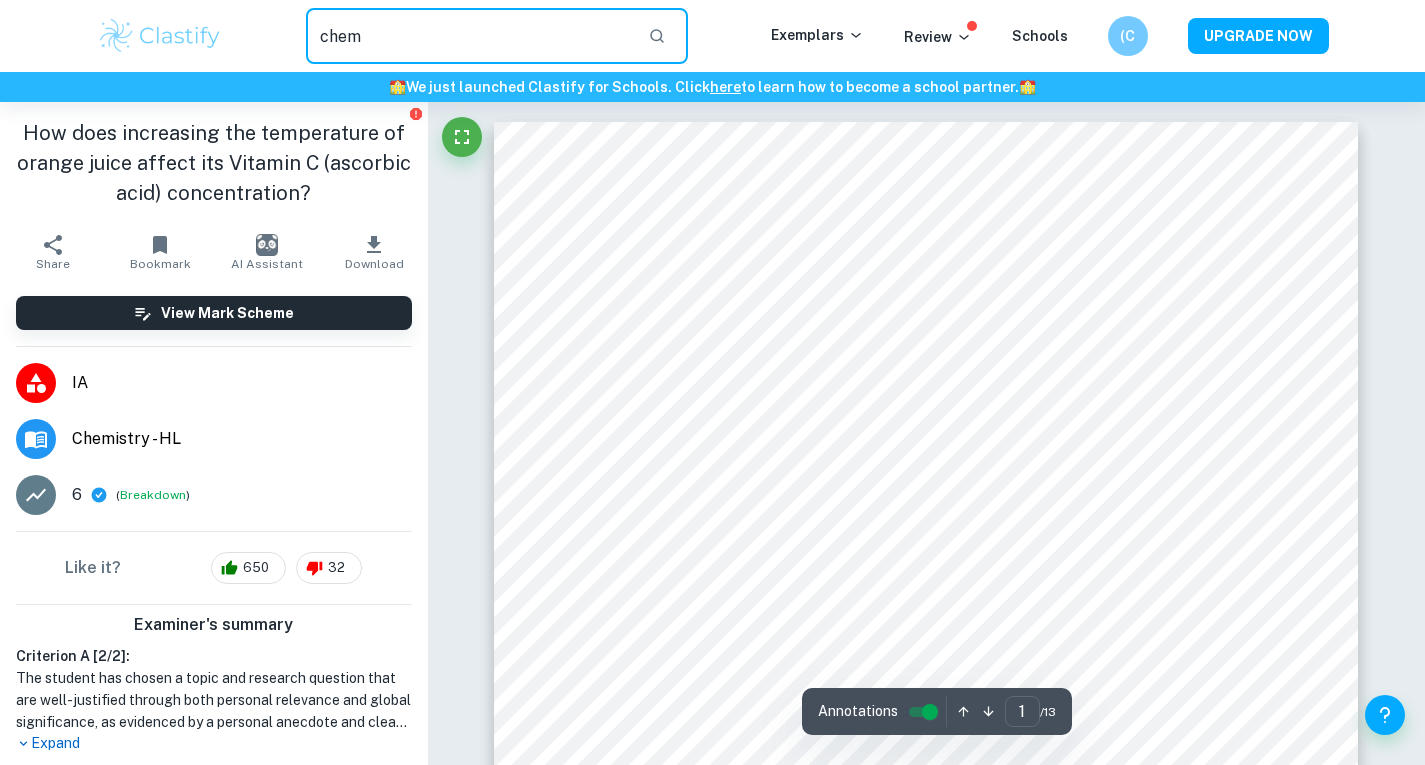 click 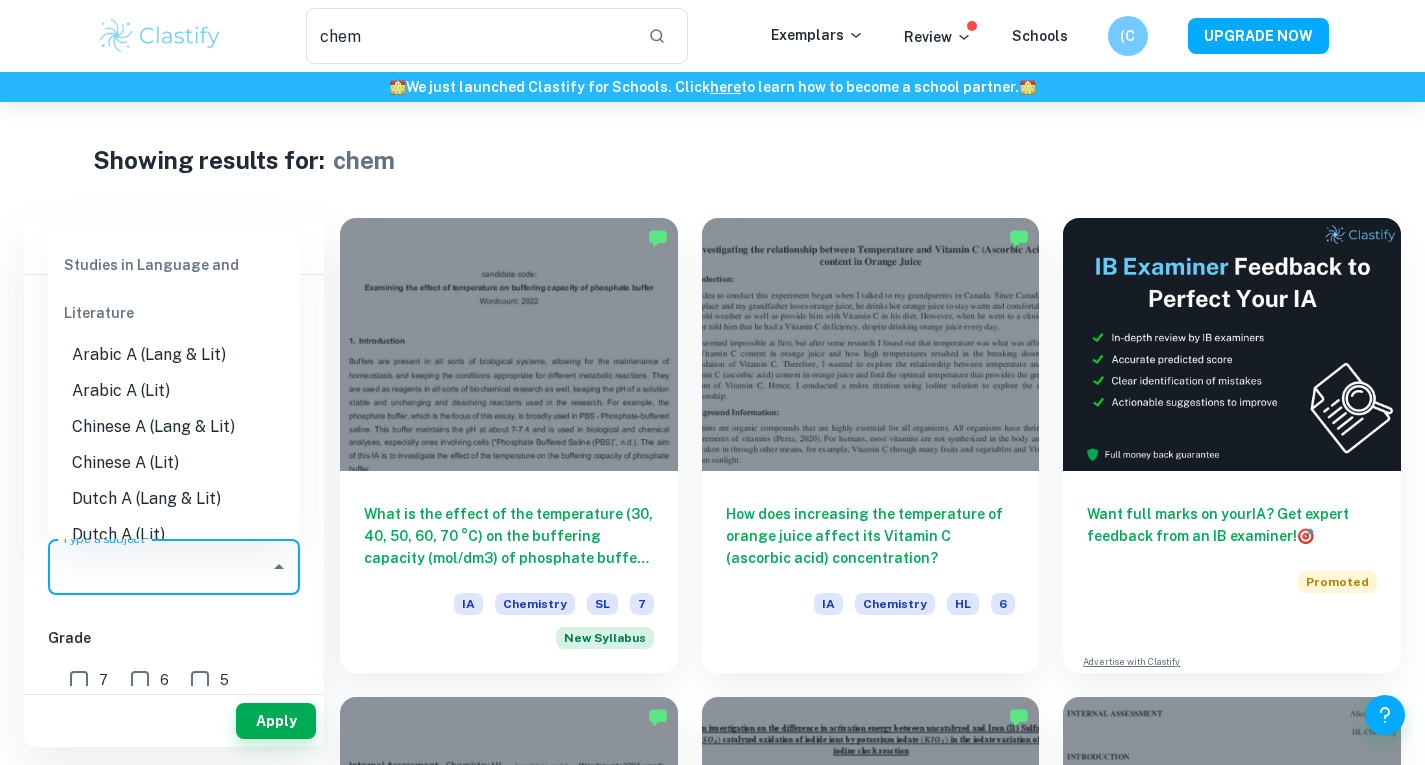 click on "Type a subject" at bounding box center [159, 567] 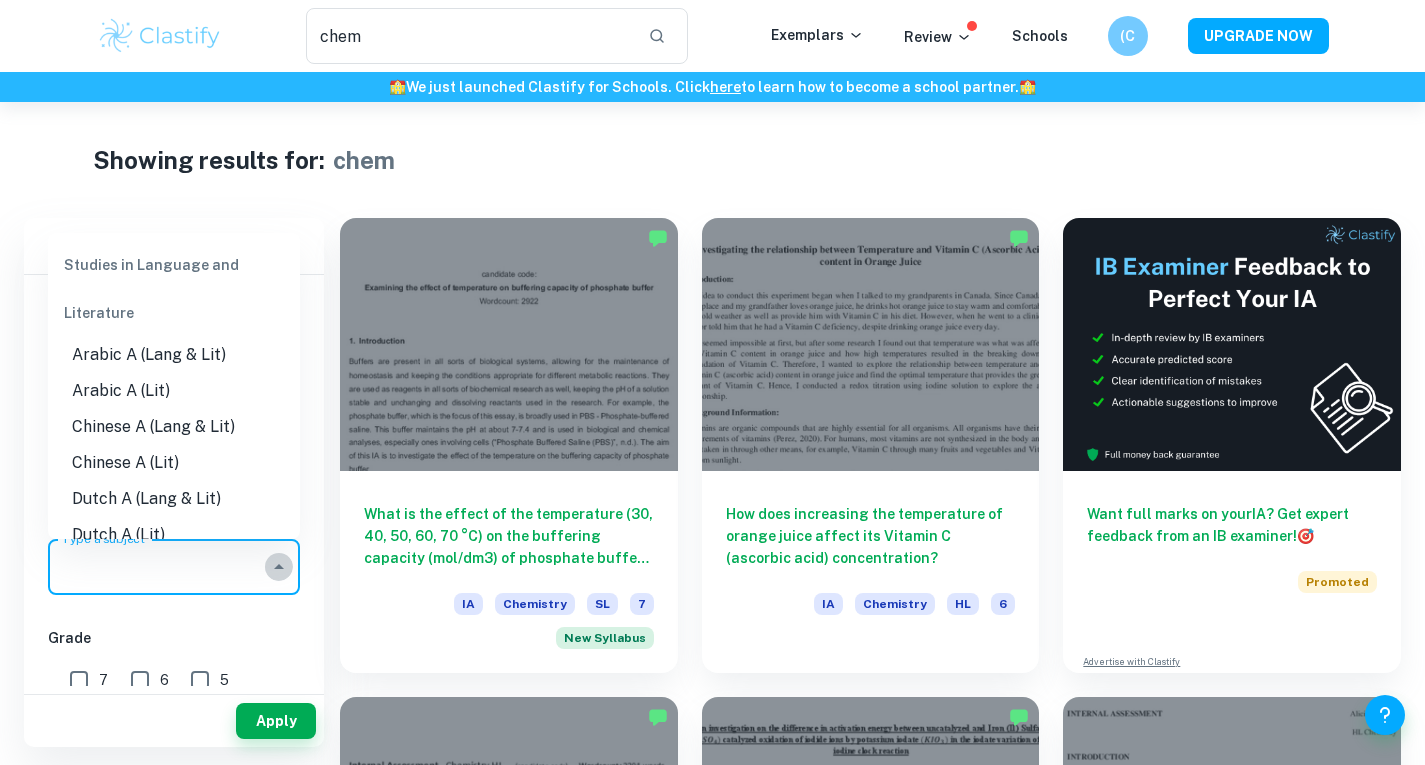 click 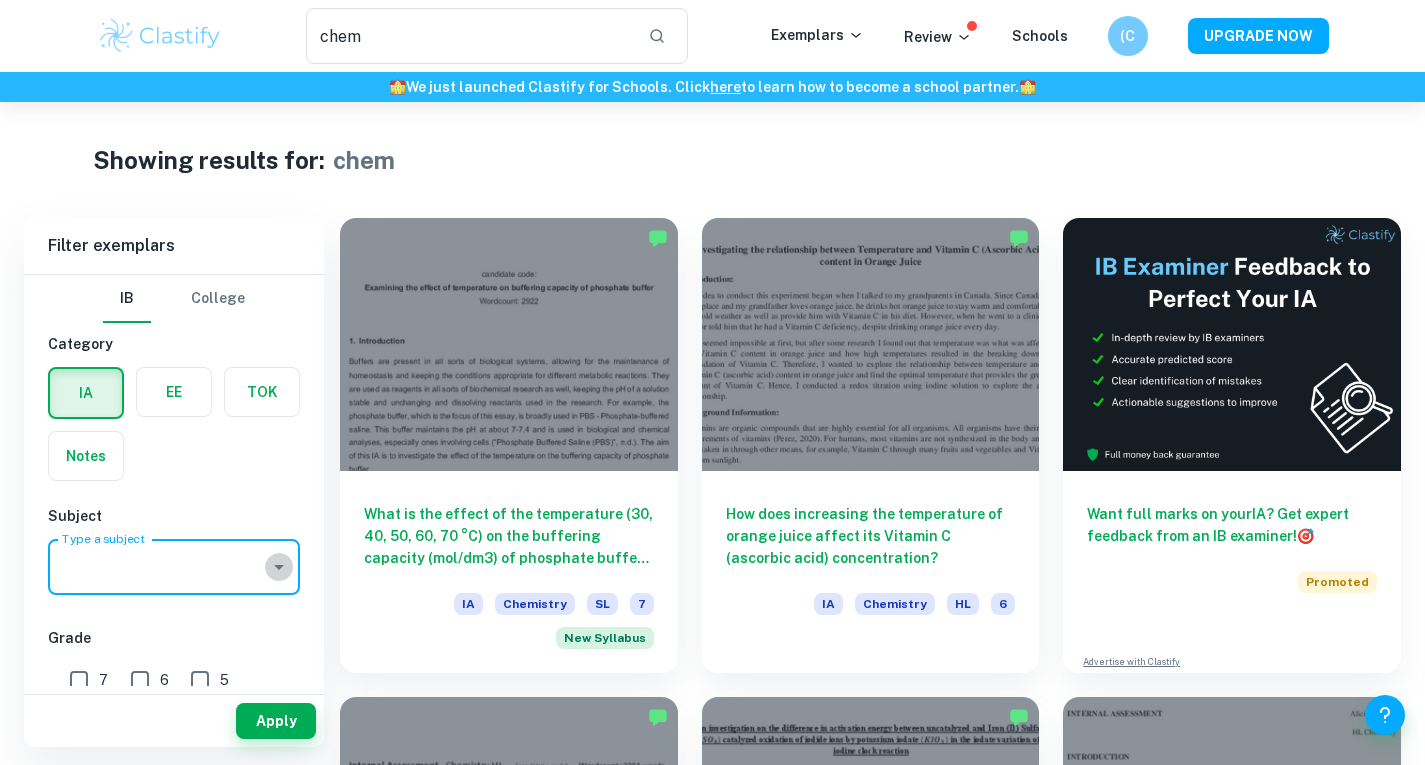 click 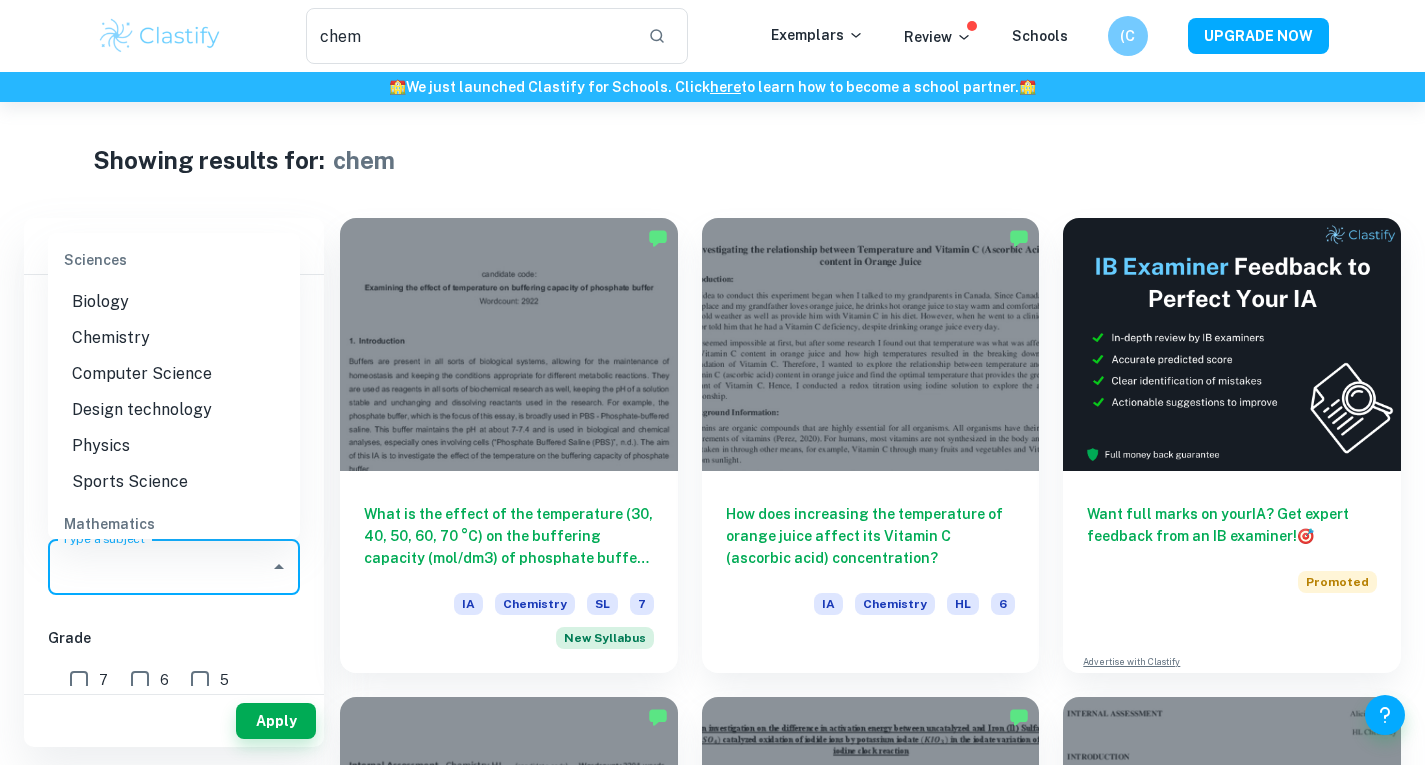 scroll, scrollTop: 2562, scrollLeft: 0, axis: vertical 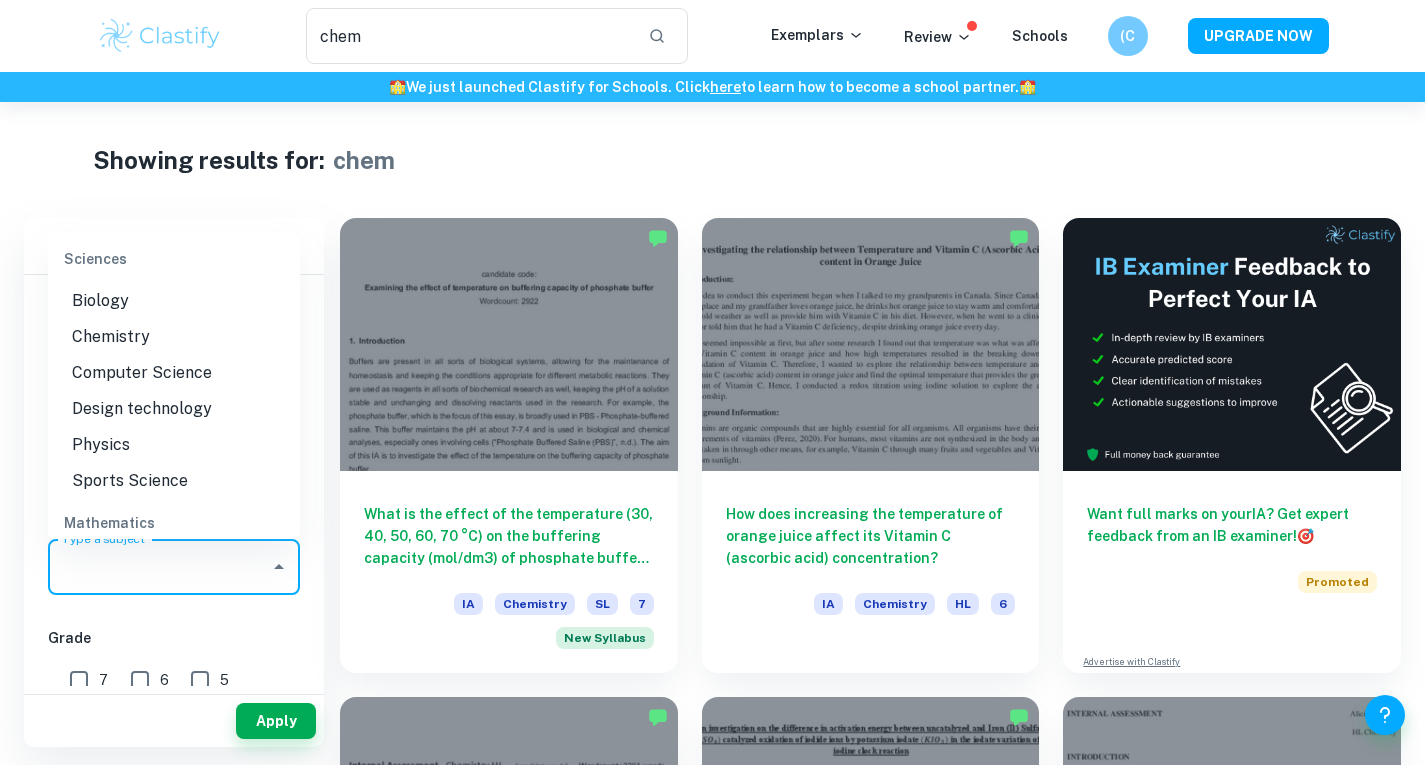 click on "Chemistry" at bounding box center (174, 337) 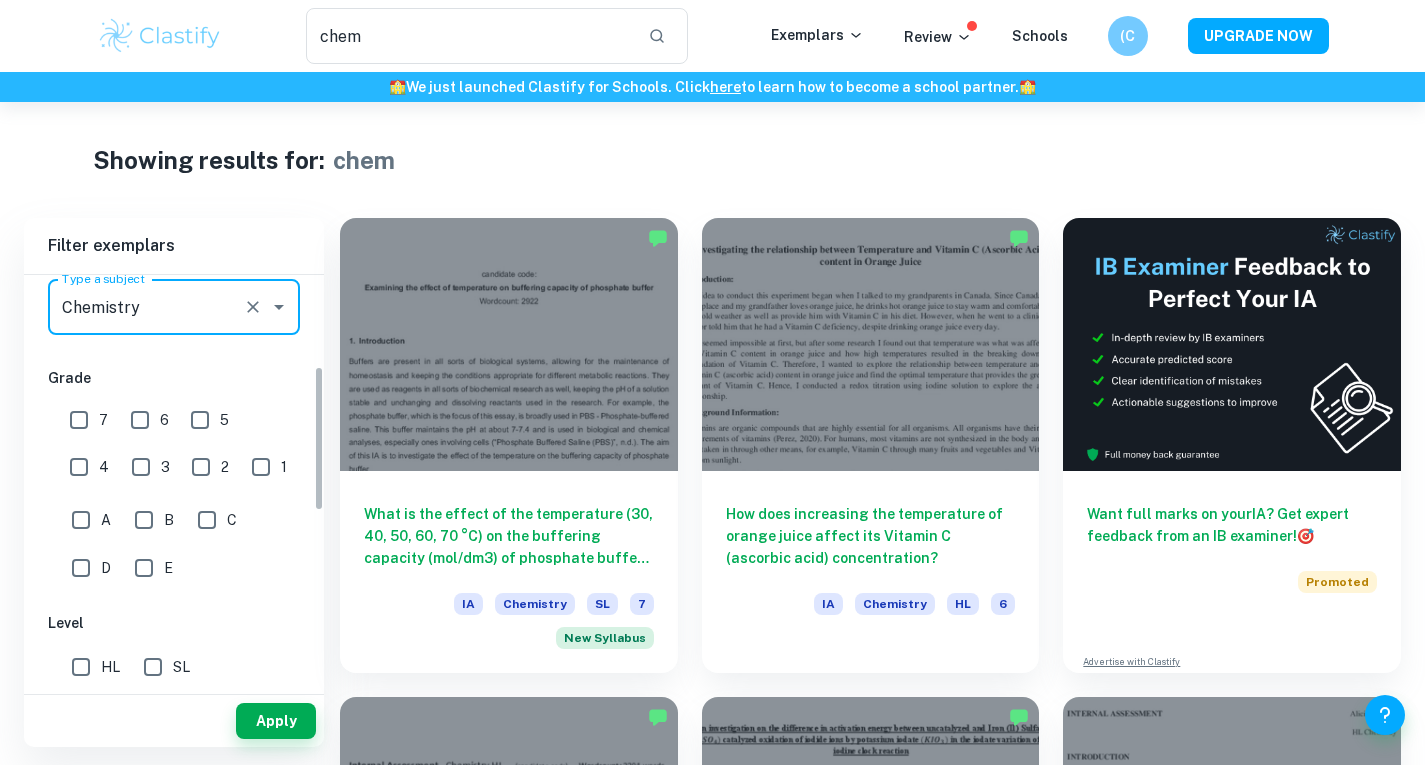 scroll, scrollTop: 265, scrollLeft: 0, axis: vertical 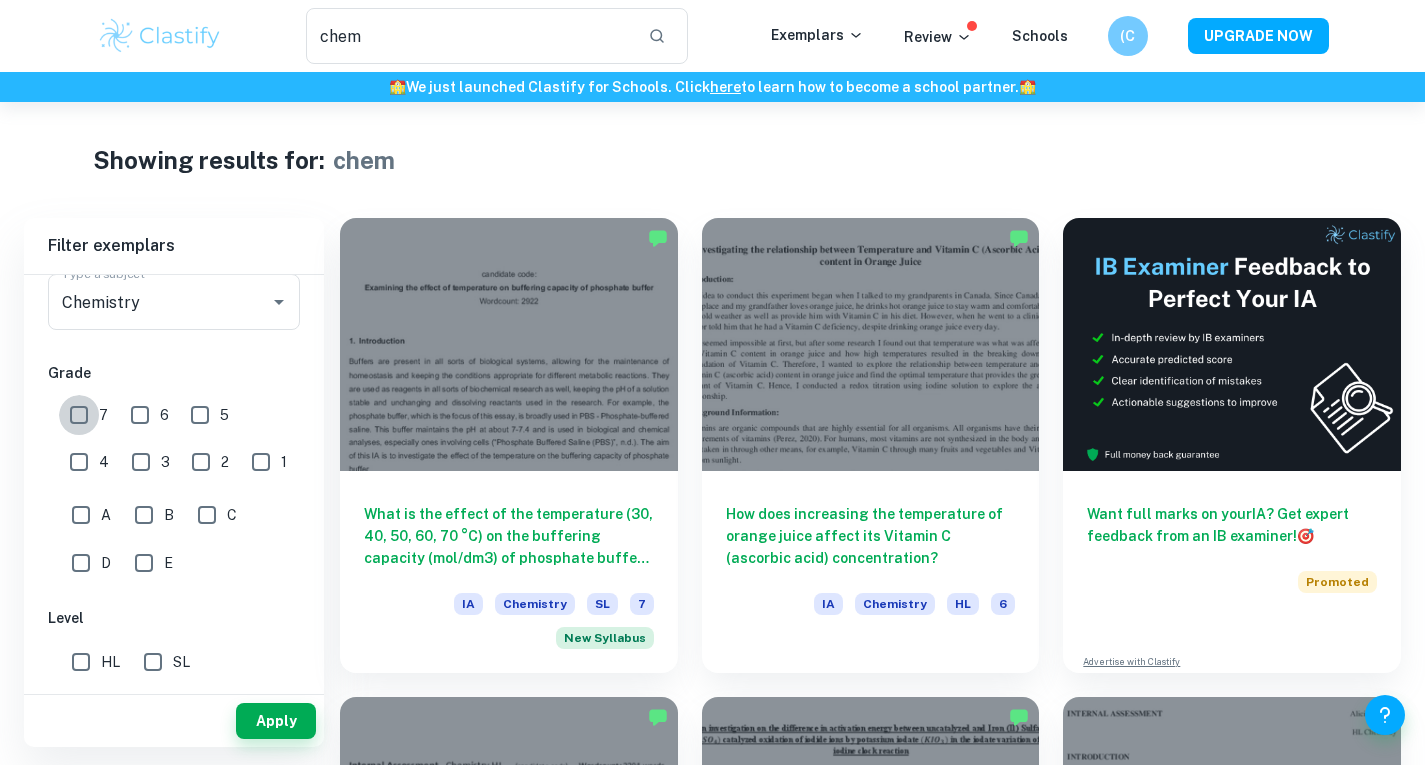 click on "7" at bounding box center (79, 415) 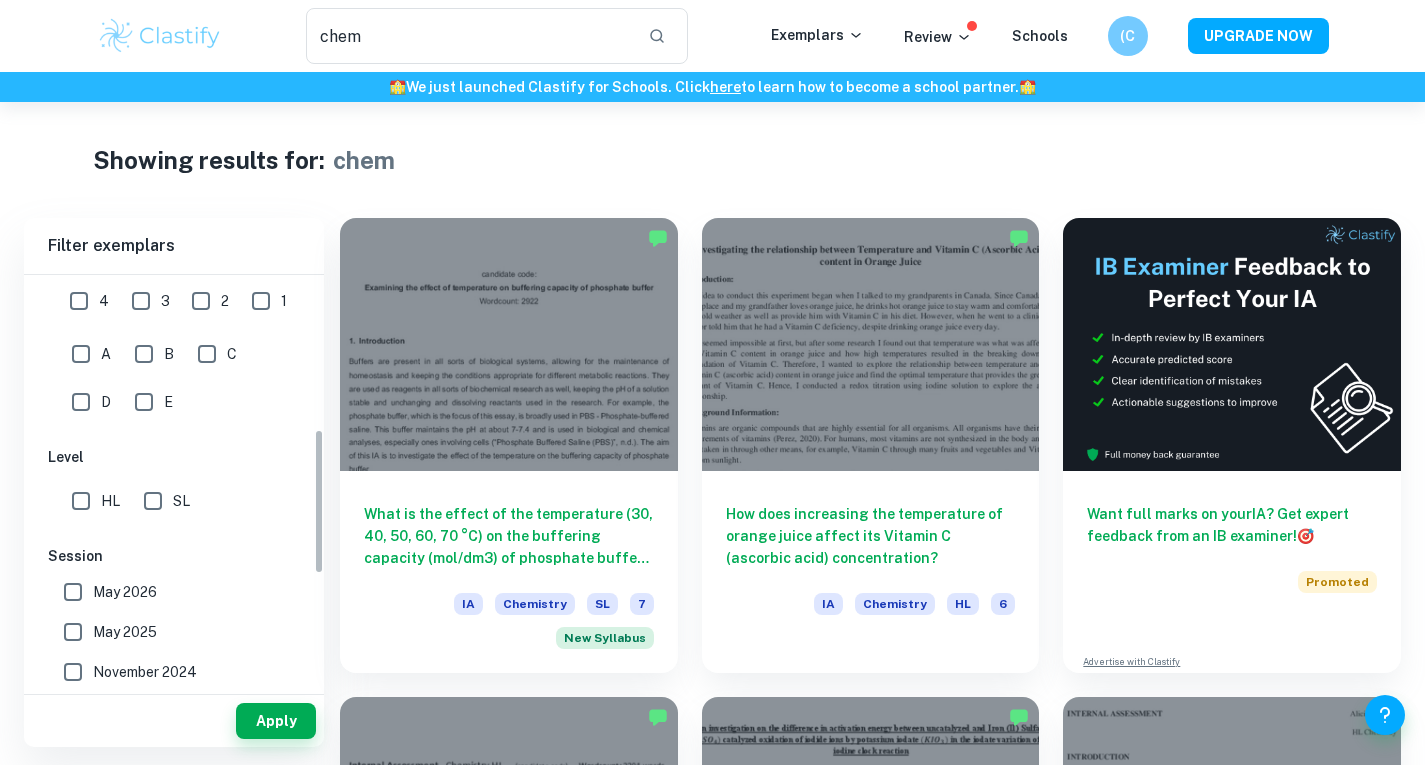 scroll, scrollTop: 445, scrollLeft: 0, axis: vertical 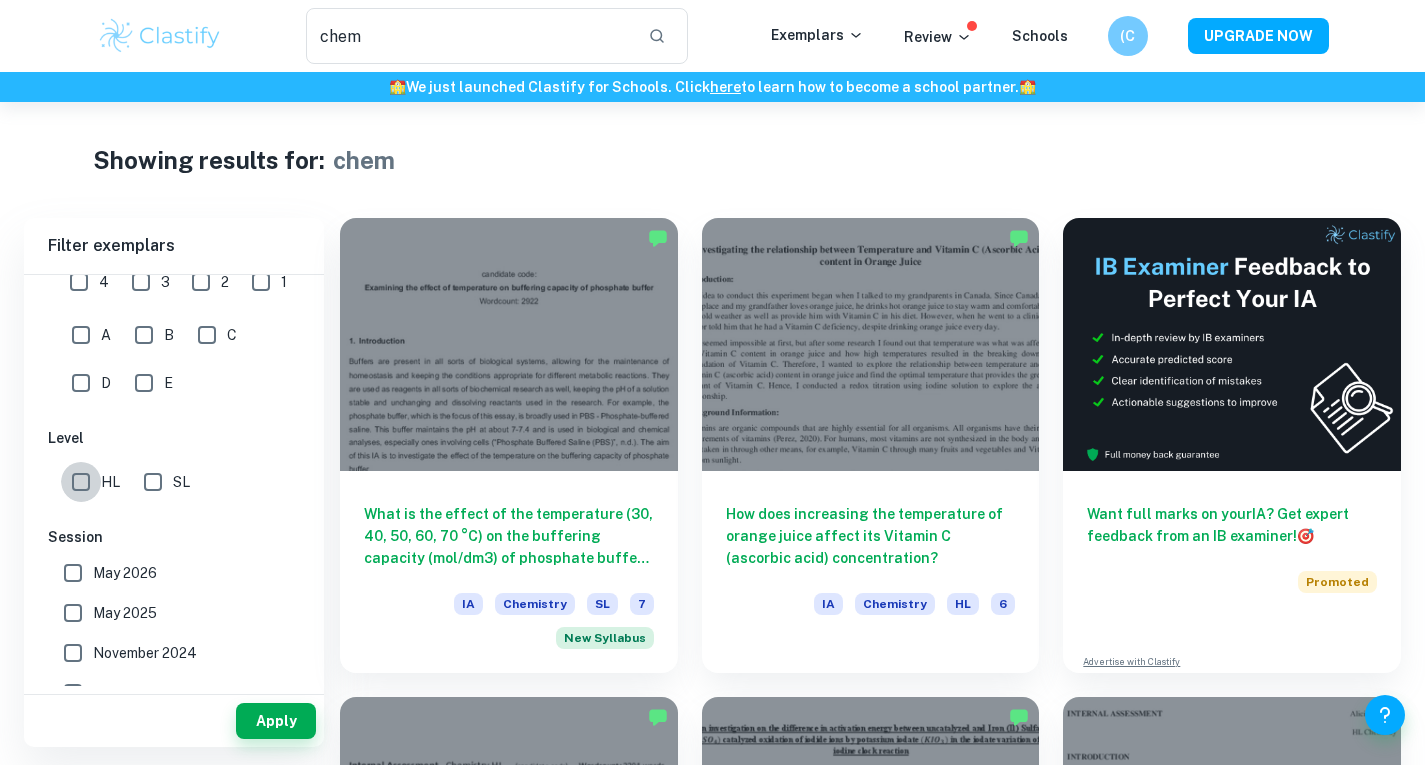 click on "HL" at bounding box center [81, 482] 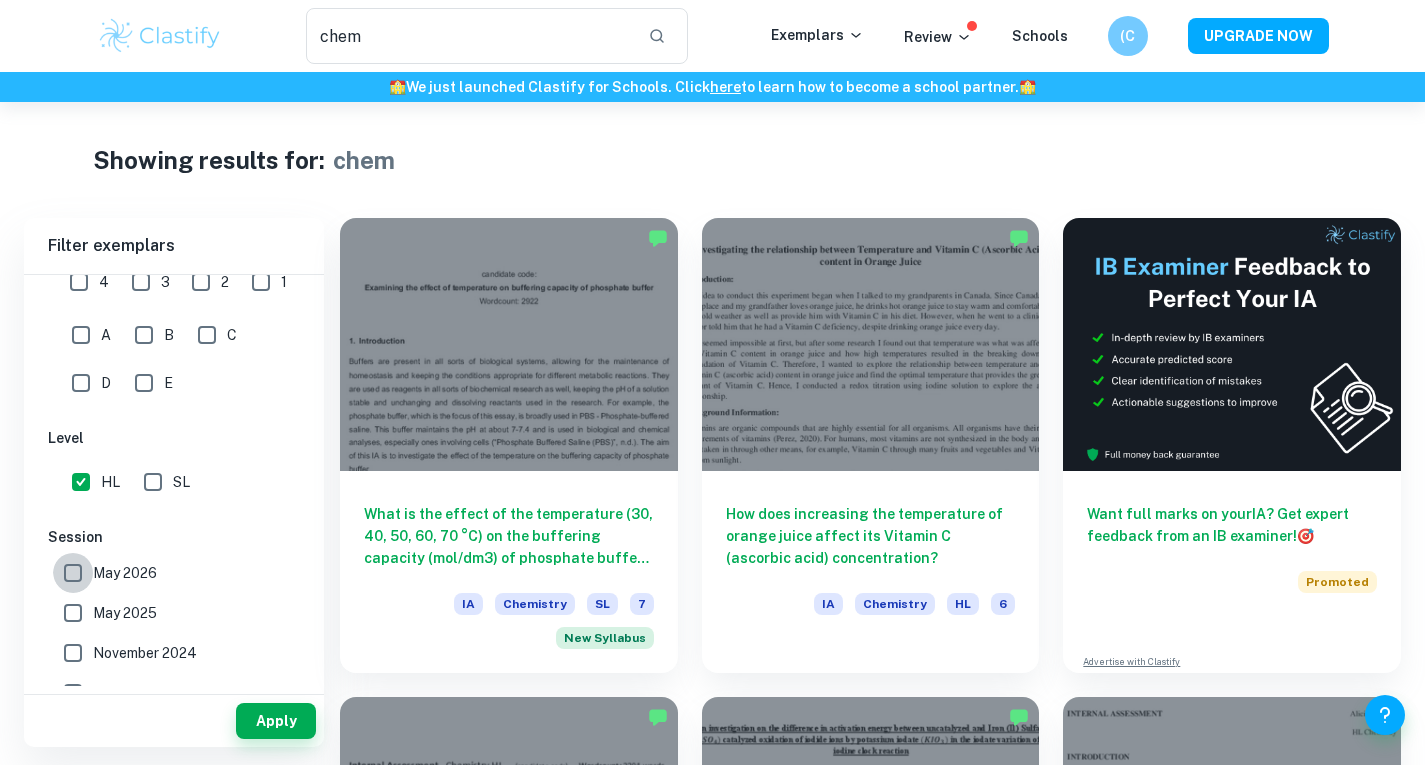 click on "May 2026" at bounding box center [73, 573] 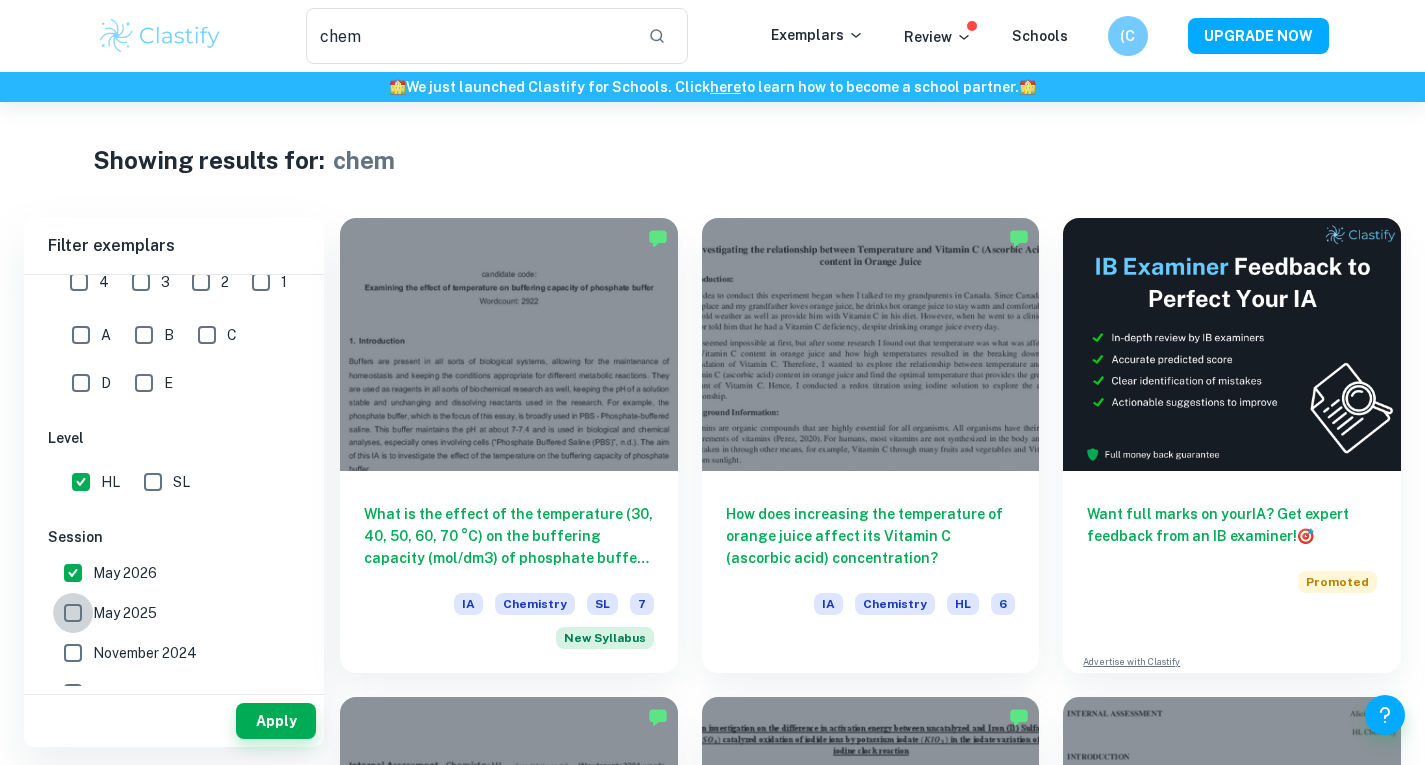 click on "May 2025" at bounding box center (73, 613) 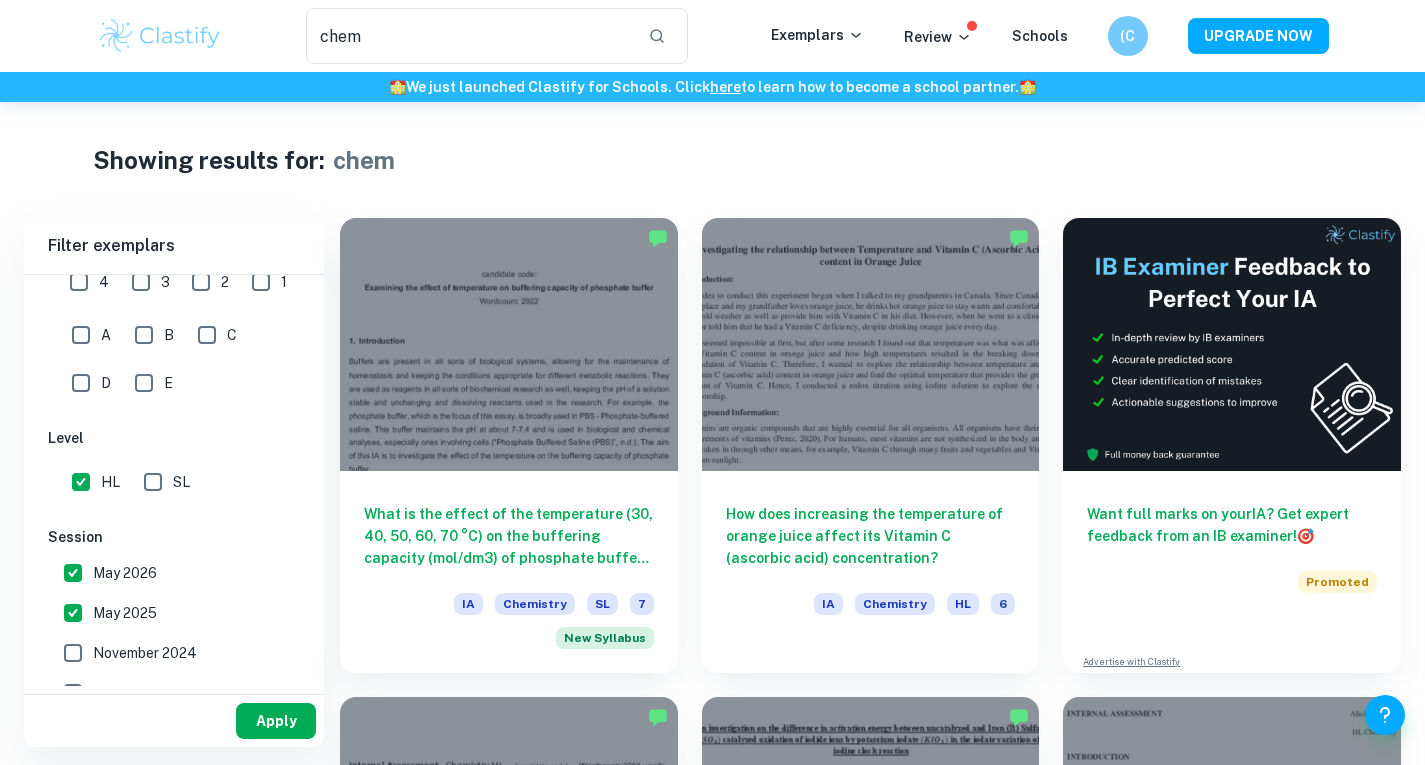 click on "Apply" at bounding box center [276, 721] 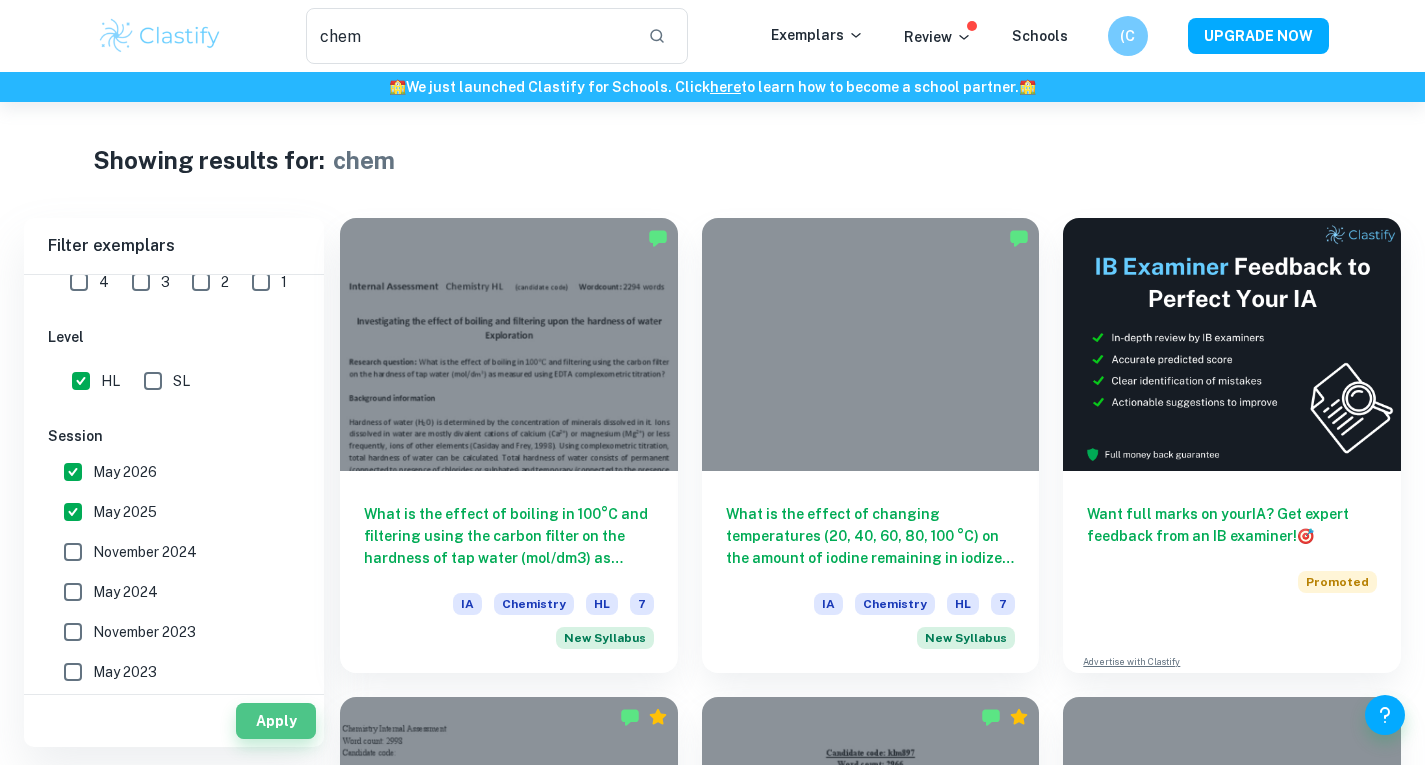 click on "Apply" at bounding box center (276, 721) 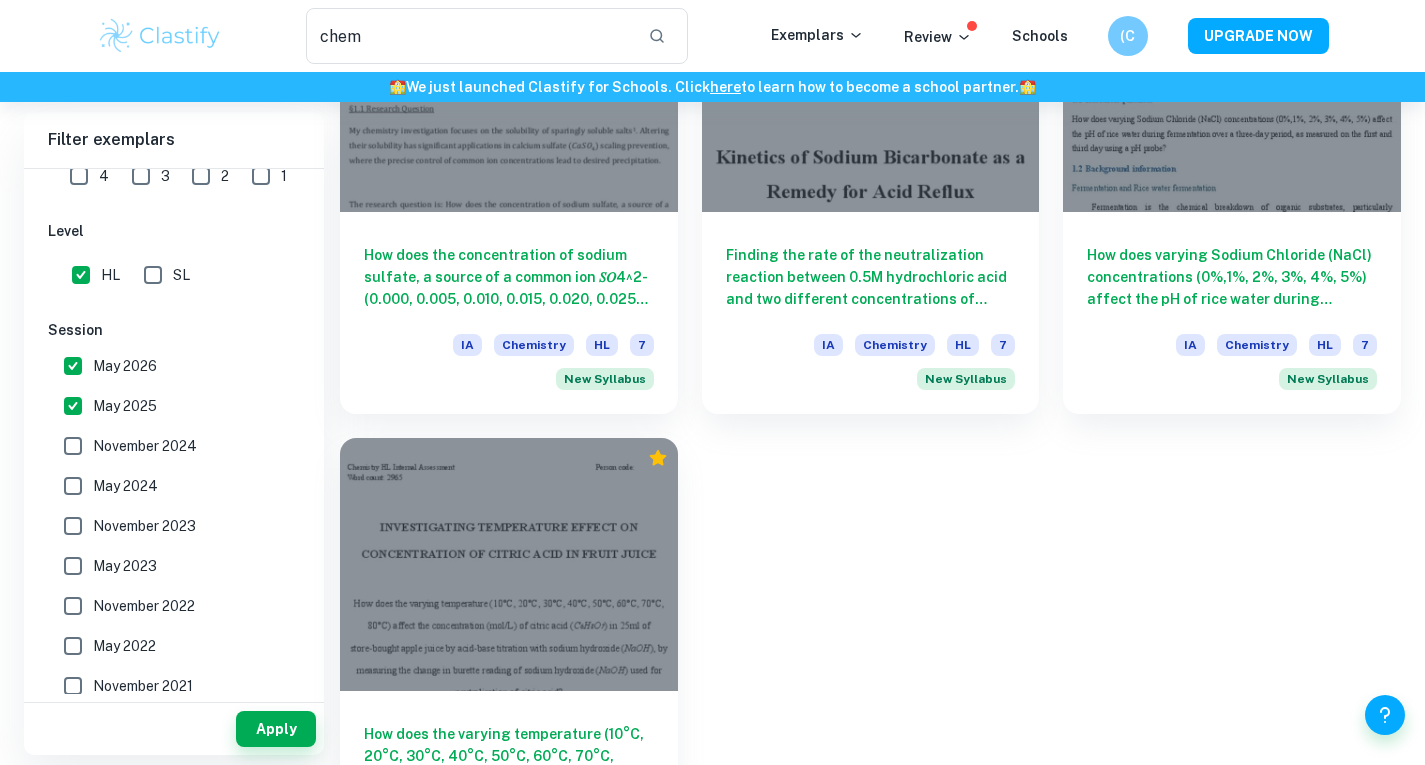 scroll, scrollTop: 2175, scrollLeft: 0, axis: vertical 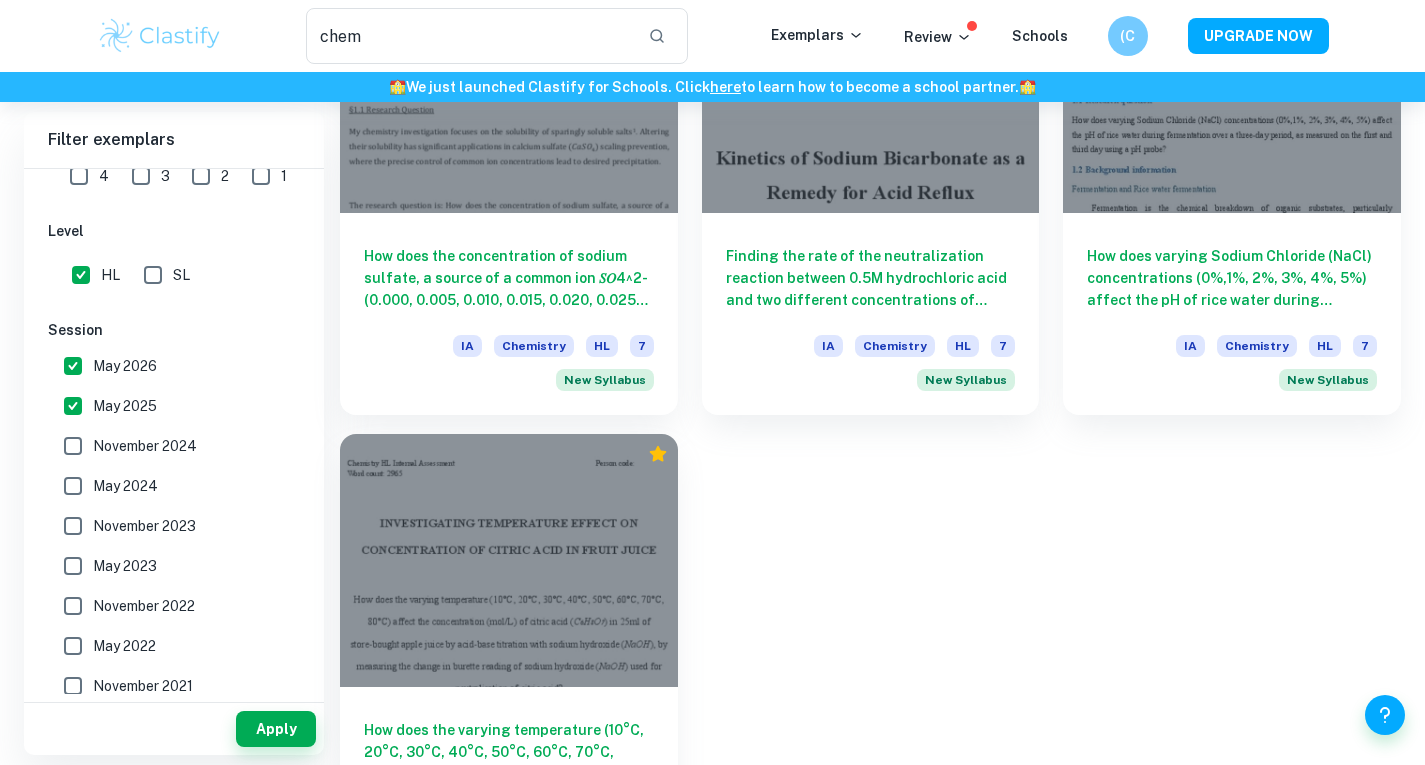 click at bounding box center [509, 560] 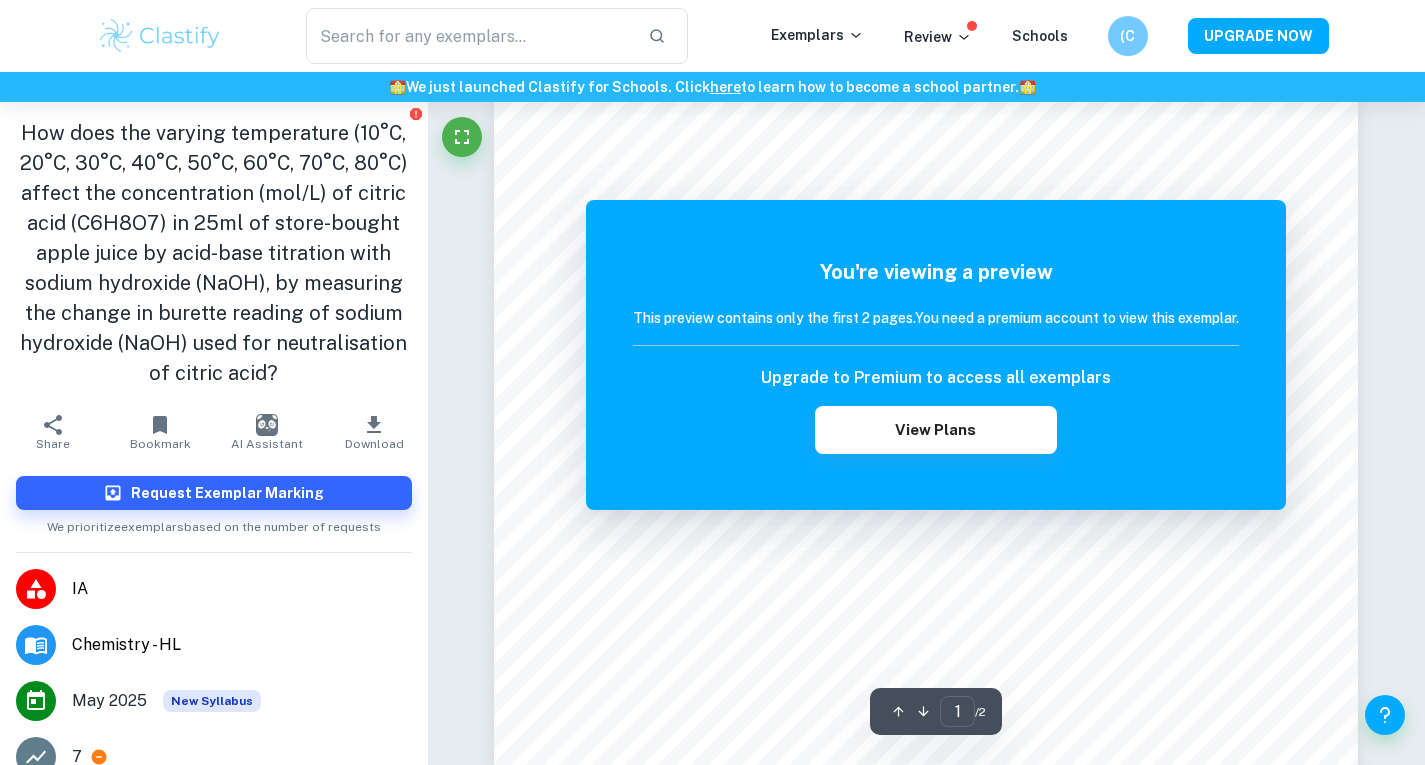 scroll, scrollTop: 0, scrollLeft: 0, axis: both 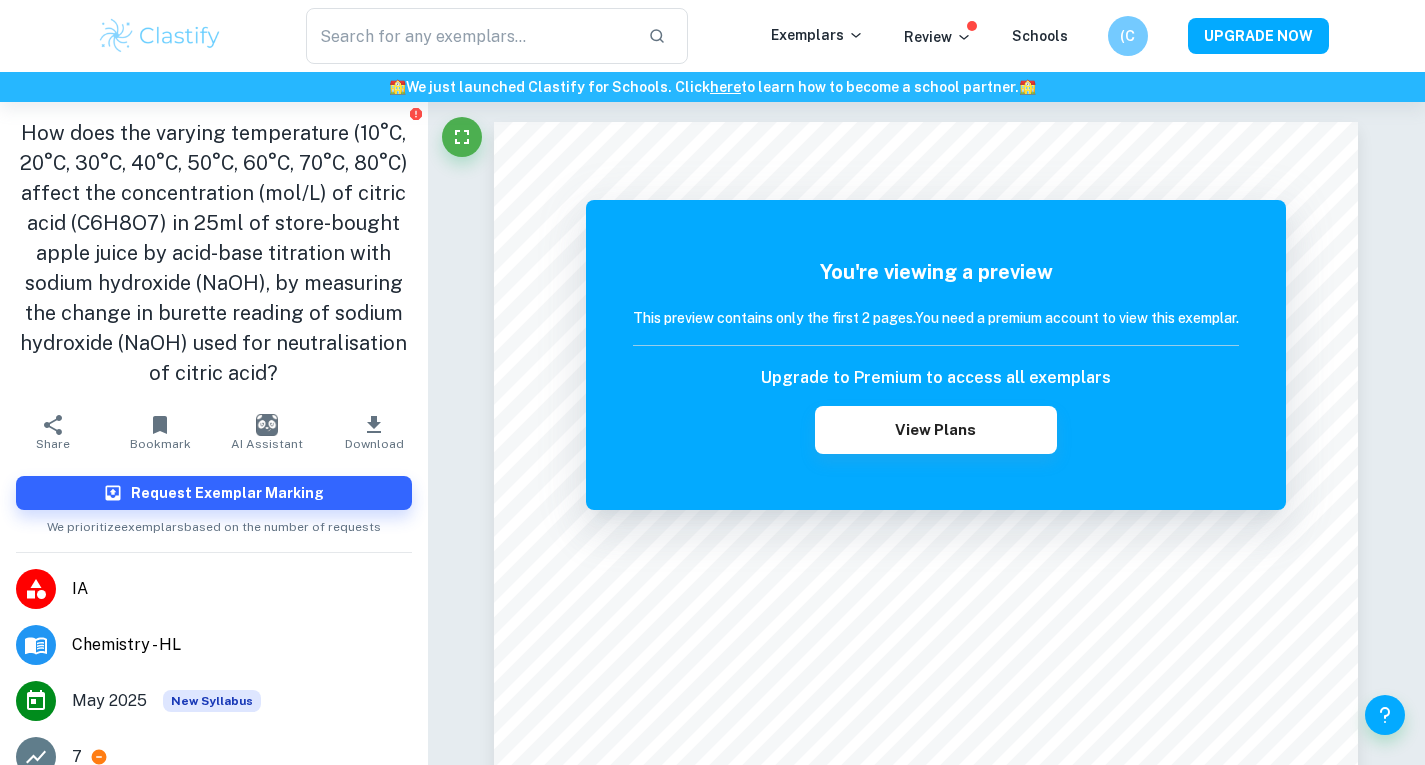 type on "chem" 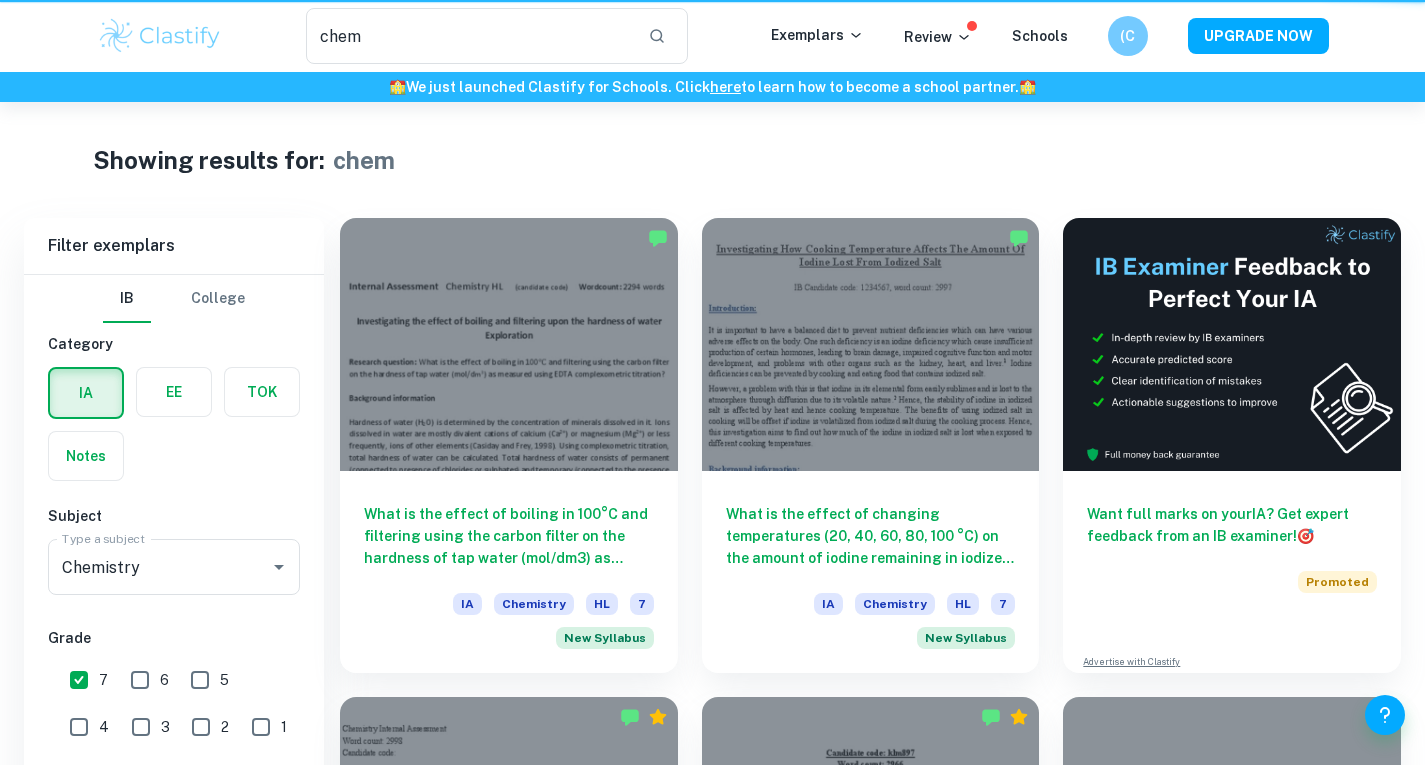 scroll, scrollTop: 2175, scrollLeft: 0, axis: vertical 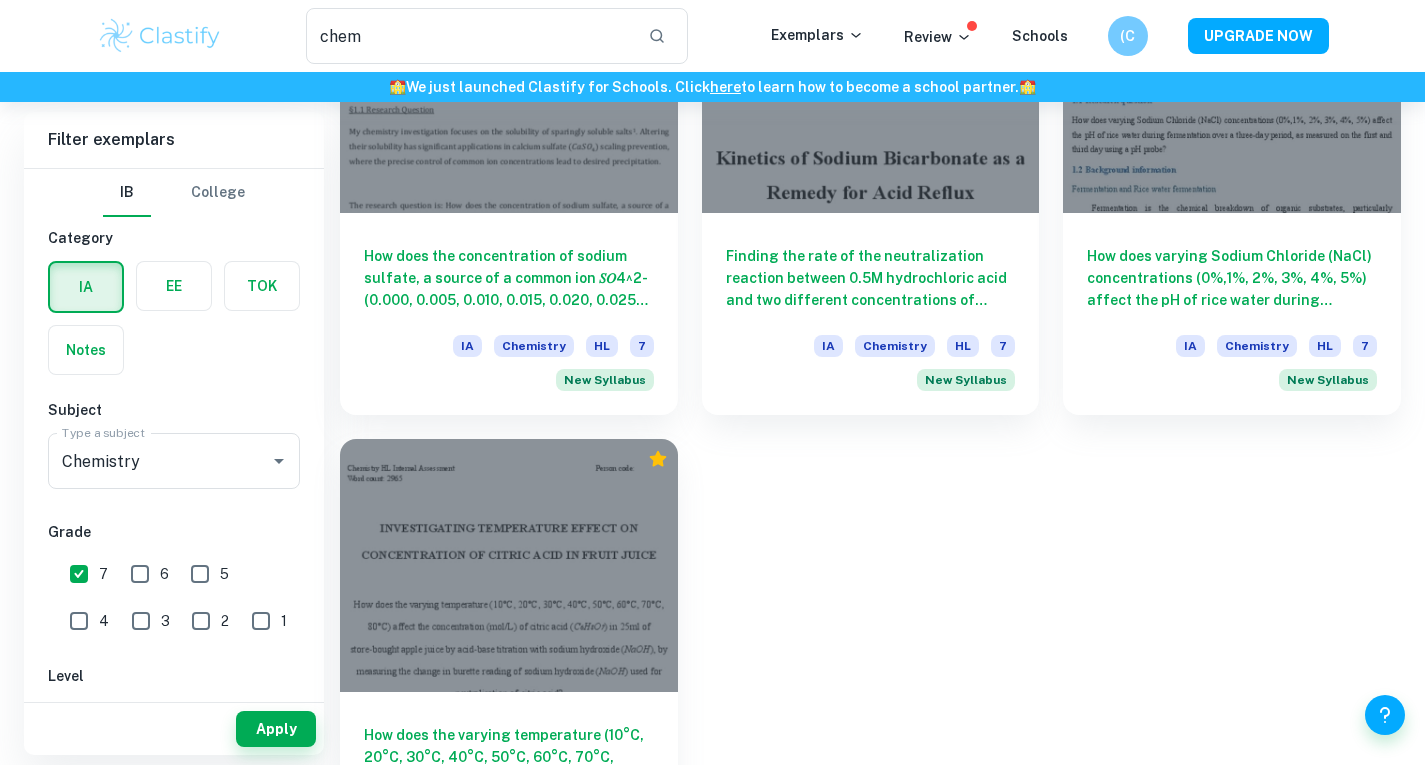 click on "What is the effect of boiling in 100°C and filtering using the carbon filter on the hardness of tap water (mol/dm3) as measured using EDTA complexometric titration? IA Chemistry HL 7 New Syllabus What is the effect of changing temperatures (20, 40, 60, 80, 100 °C) on the amount of iodine remaining in iodized salt (in grams) after exposure to heat during cooking, as measured by an iodometric titration? IA Chemistry HL 7 New Syllabus Want full marks on your  IA ? Get expert feedback from an IB examiner!  🎯 Promoted Advertise with Clastify How does the pKa value of certain weak acids present in food (2.85, 2.99, 3.13, 4.10, 4.76) affect the loss in mass of calcium carbonate (in grams, measured using an electronic balance, ±0.01 g), and how does the addition of sodium fluoride solution affect this reaction, keeping the concentration and temperature of the acid solutions and sodium fluoride solutions, the time taken for the reaction and the surface area of the calcium carbonate chips controlled? IA Chemistry" at bounding box center (858, -544) 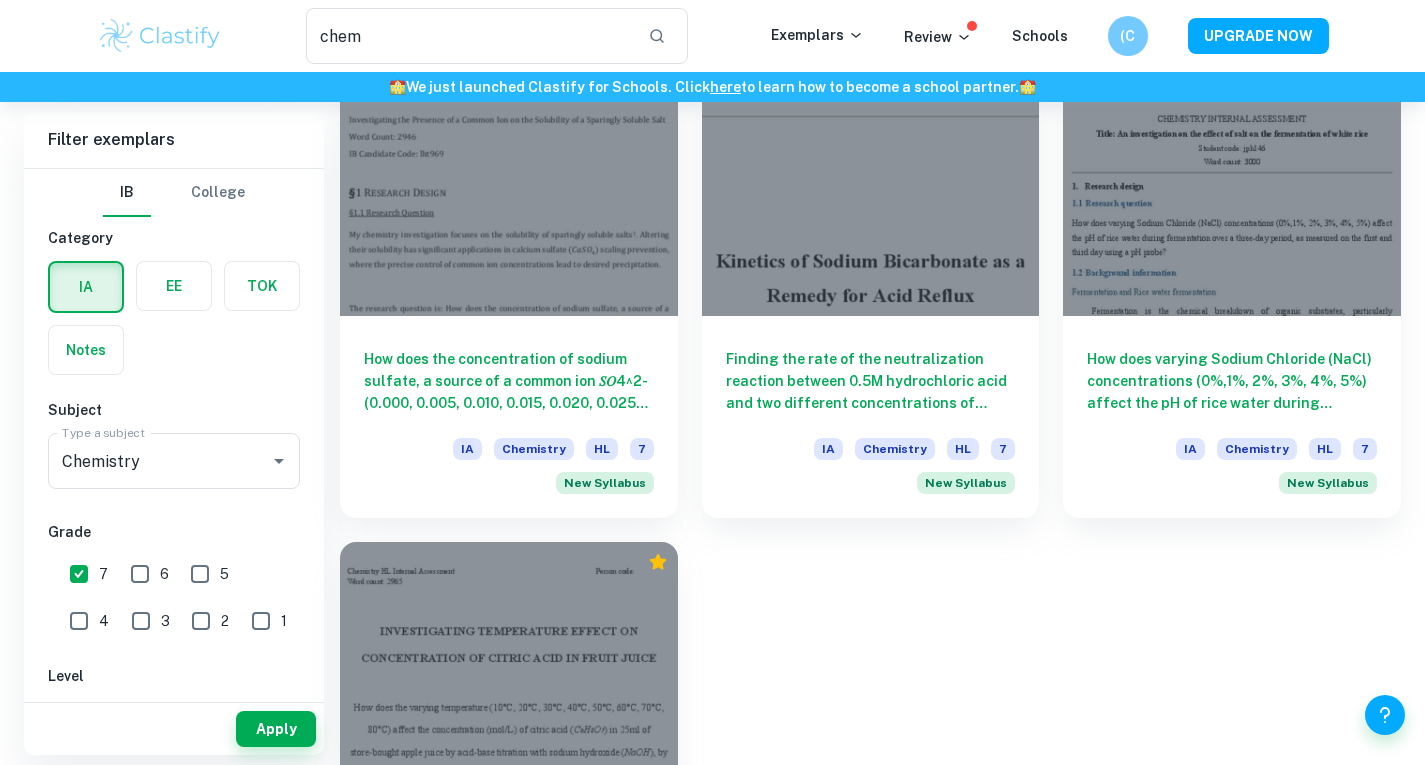 scroll, scrollTop: 2304, scrollLeft: 0, axis: vertical 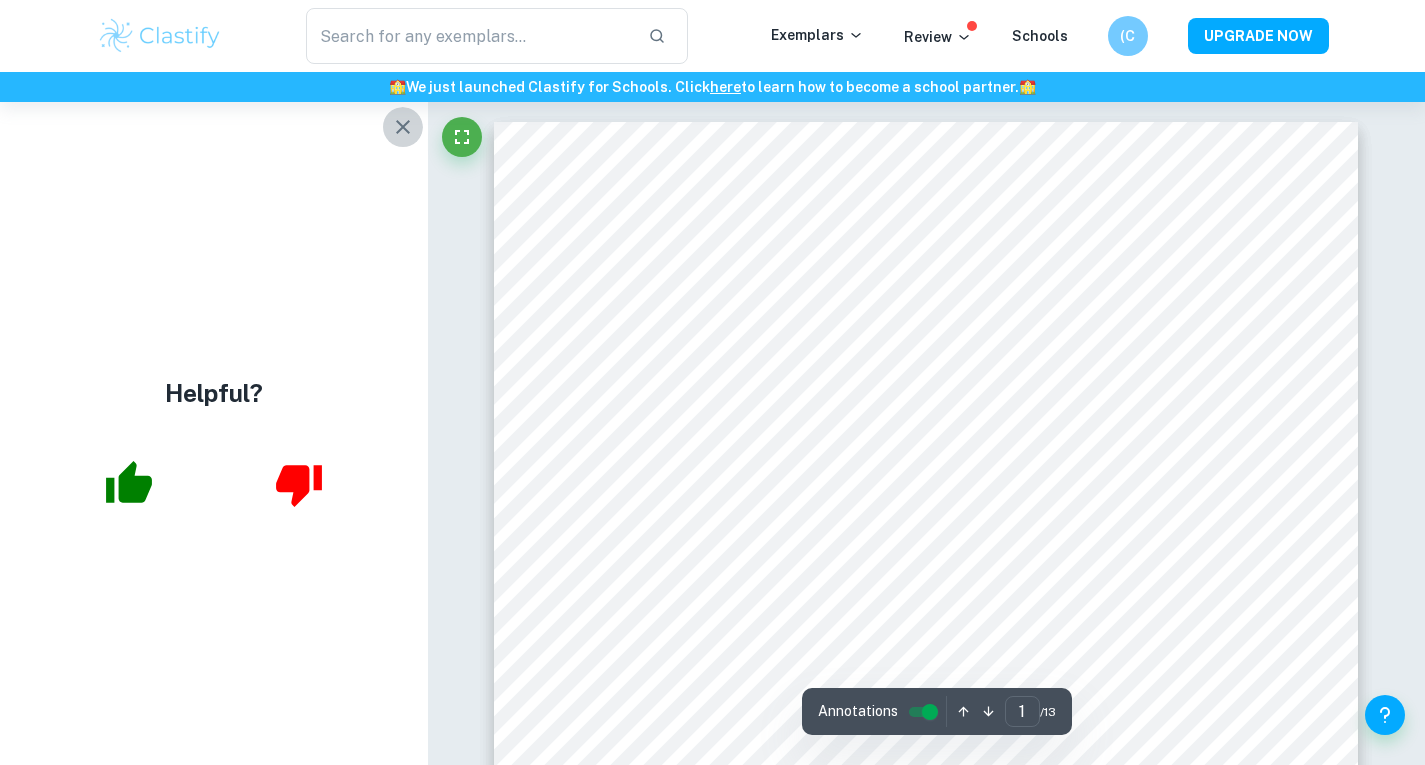 click at bounding box center [403, 127] 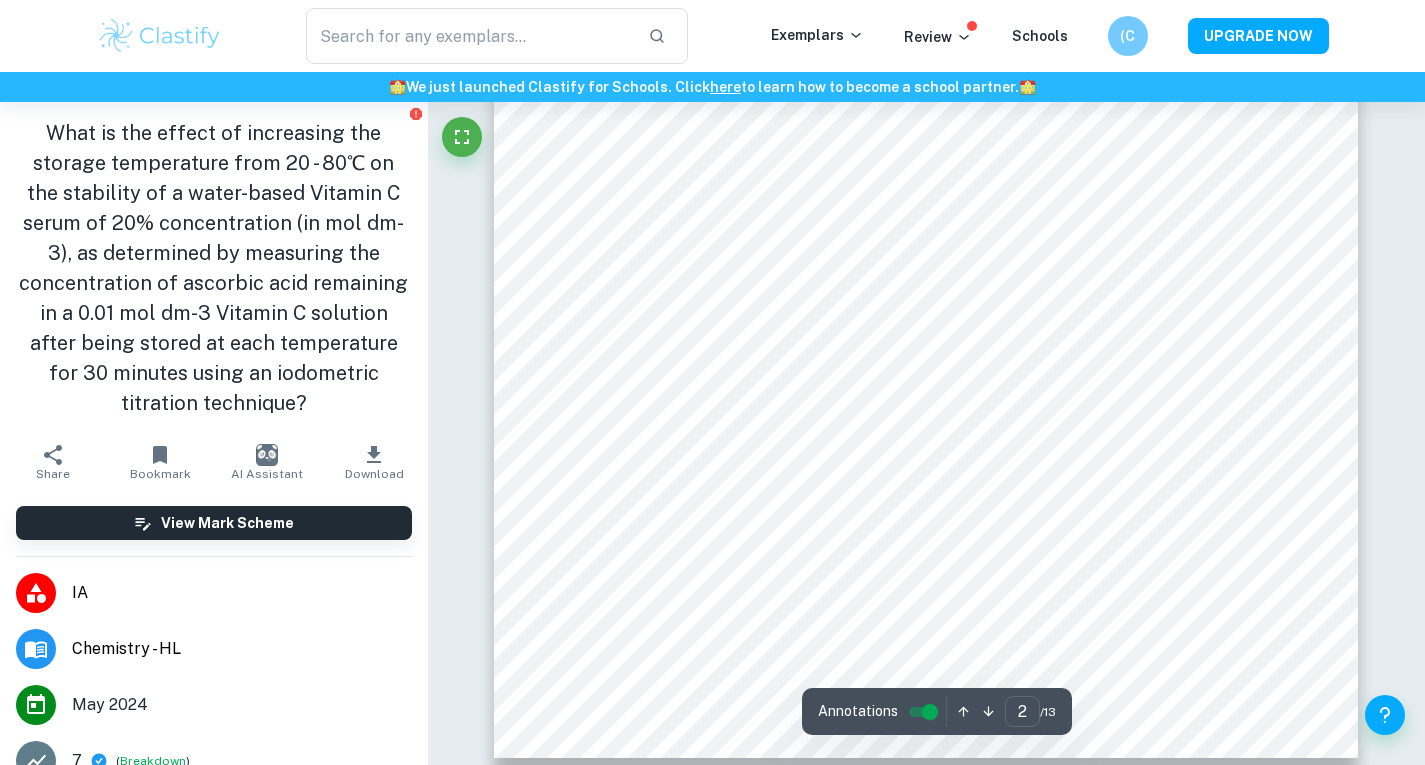 scroll, scrollTop: 1945, scrollLeft: 0, axis: vertical 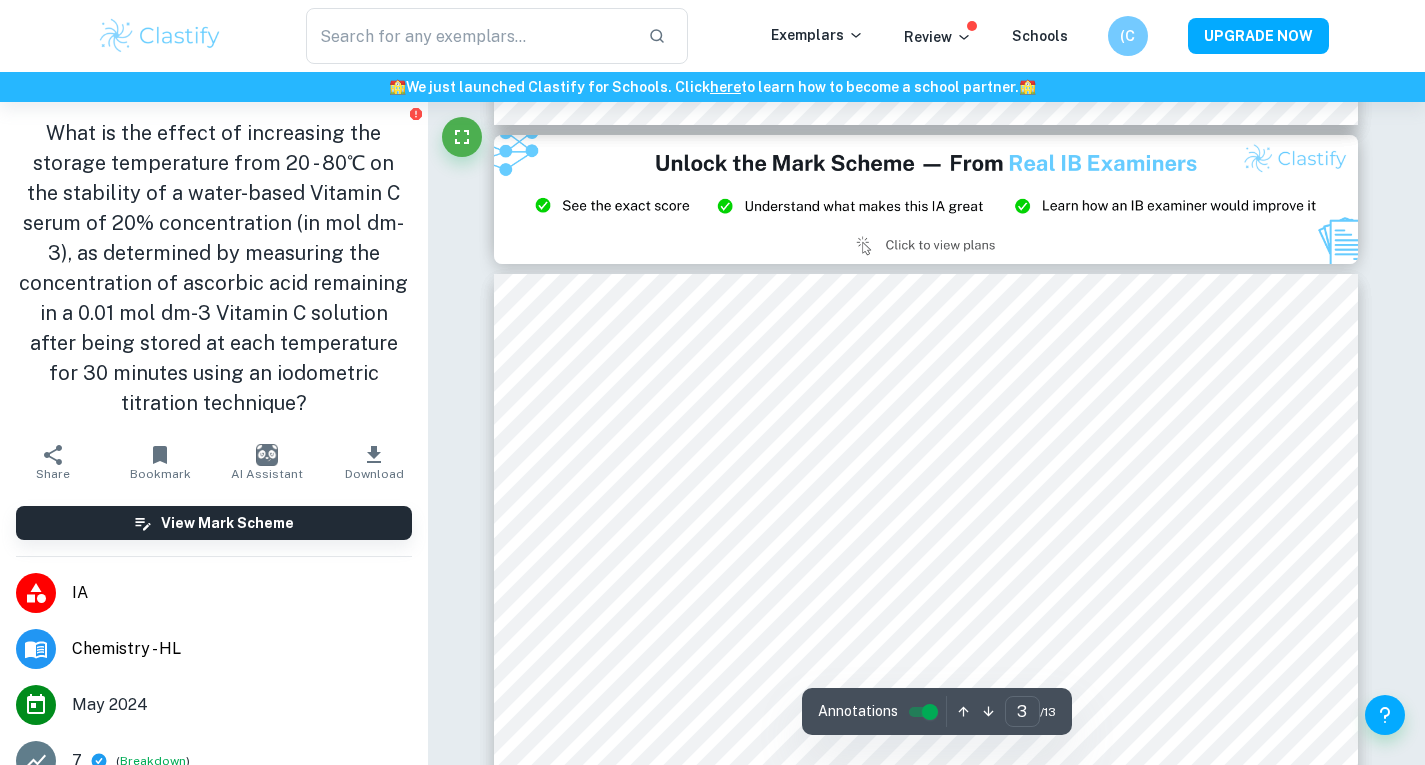type on "2" 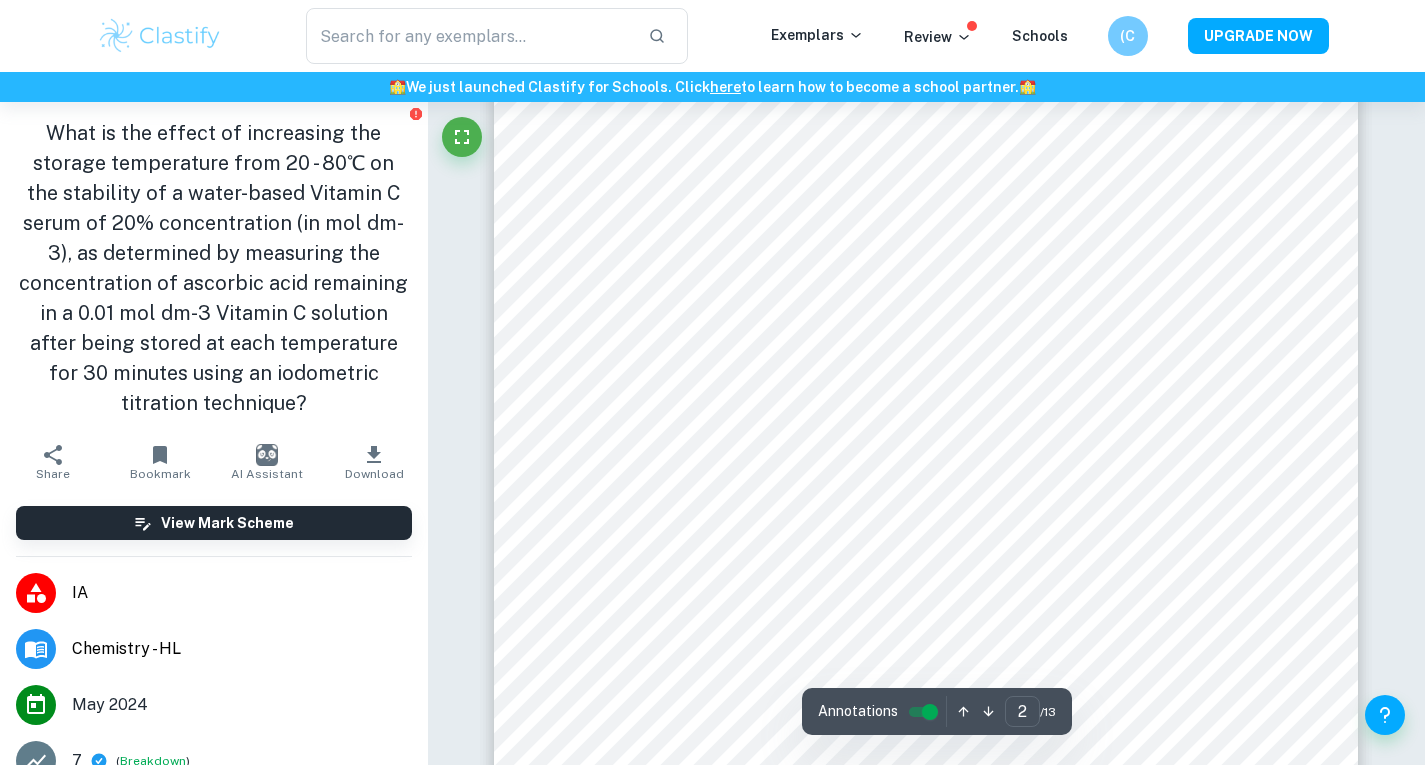 scroll, scrollTop: 1709, scrollLeft: 0, axis: vertical 